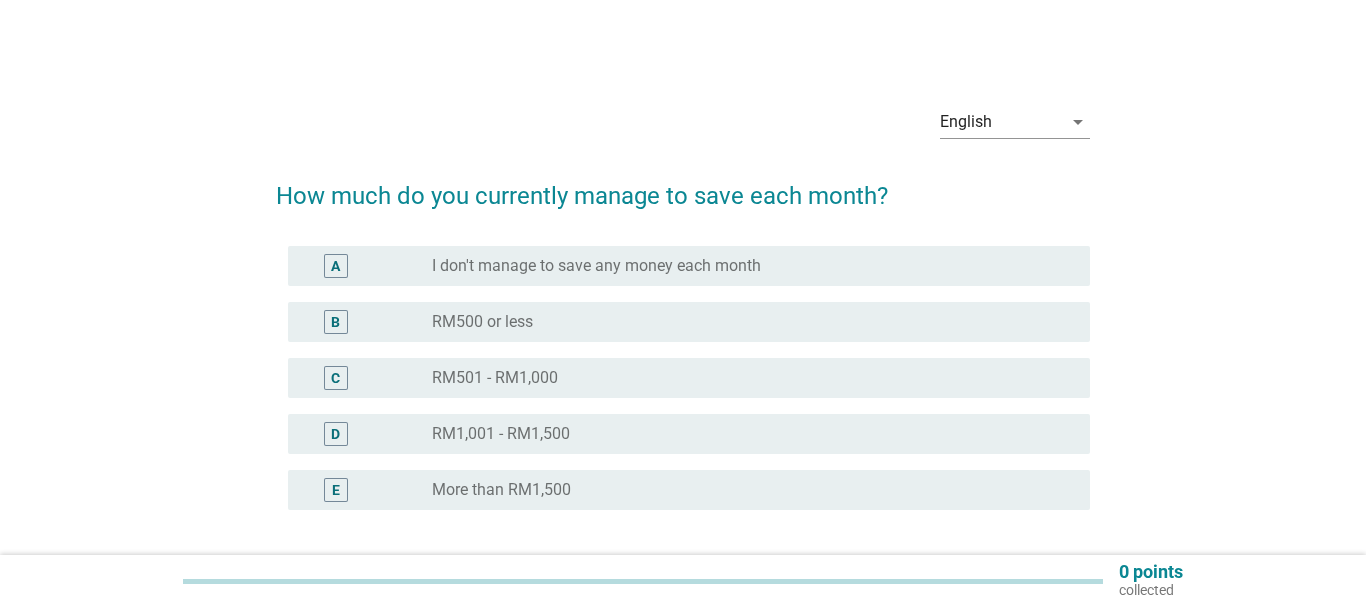 scroll, scrollTop: 0, scrollLeft: 0, axis: both 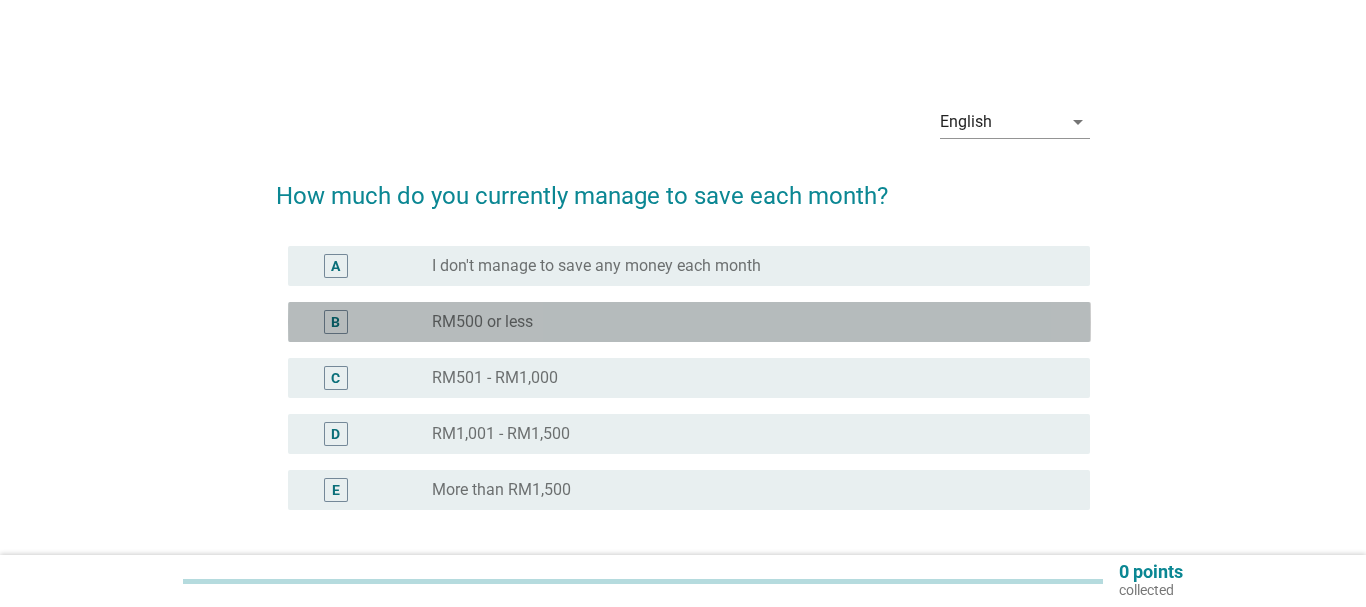 click on "RM500 or less" at bounding box center (482, 322) 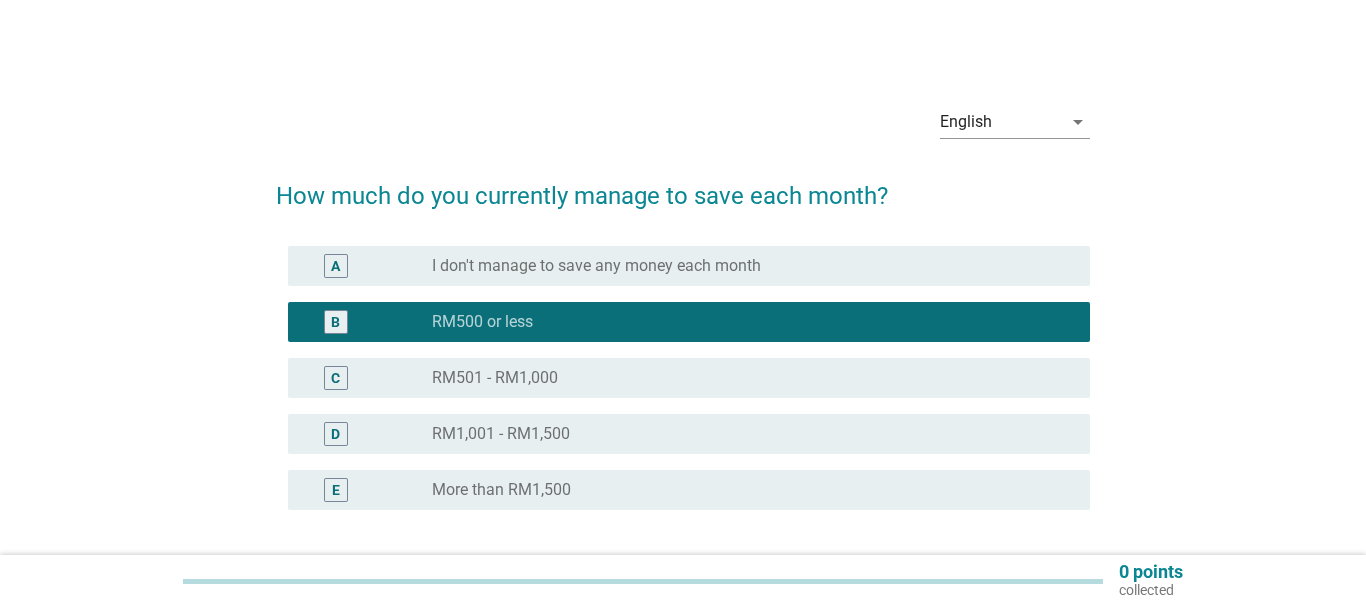 scroll, scrollTop: 102, scrollLeft: 0, axis: vertical 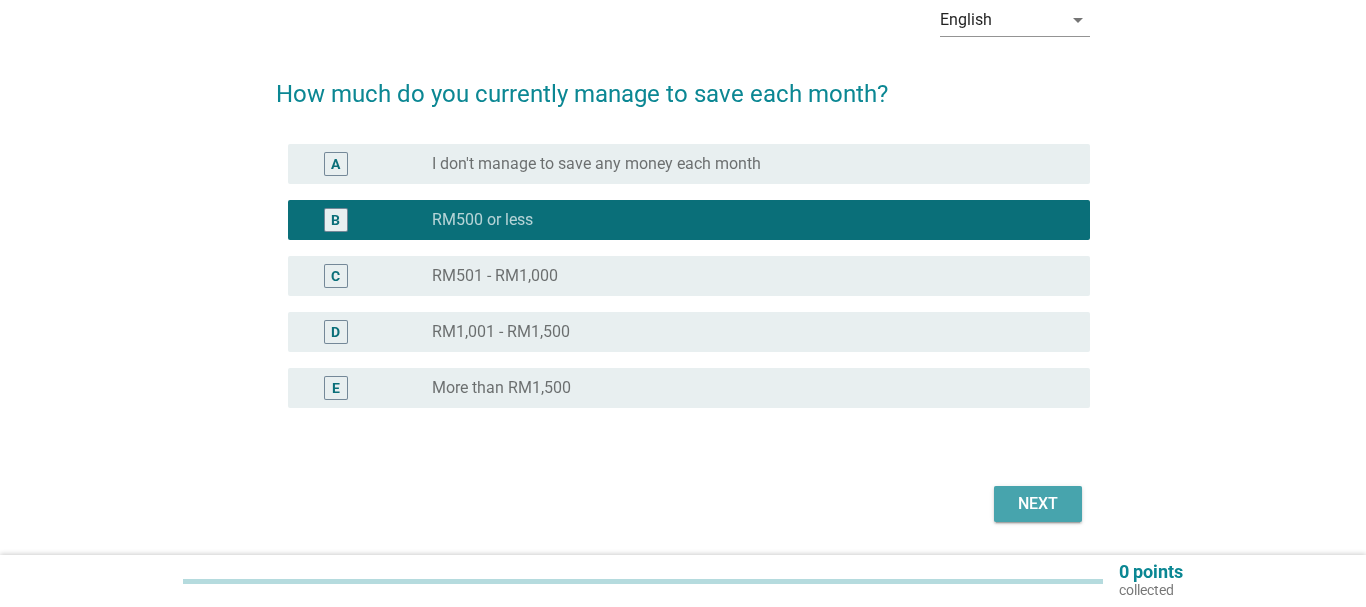 click on "Next" at bounding box center (1038, 504) 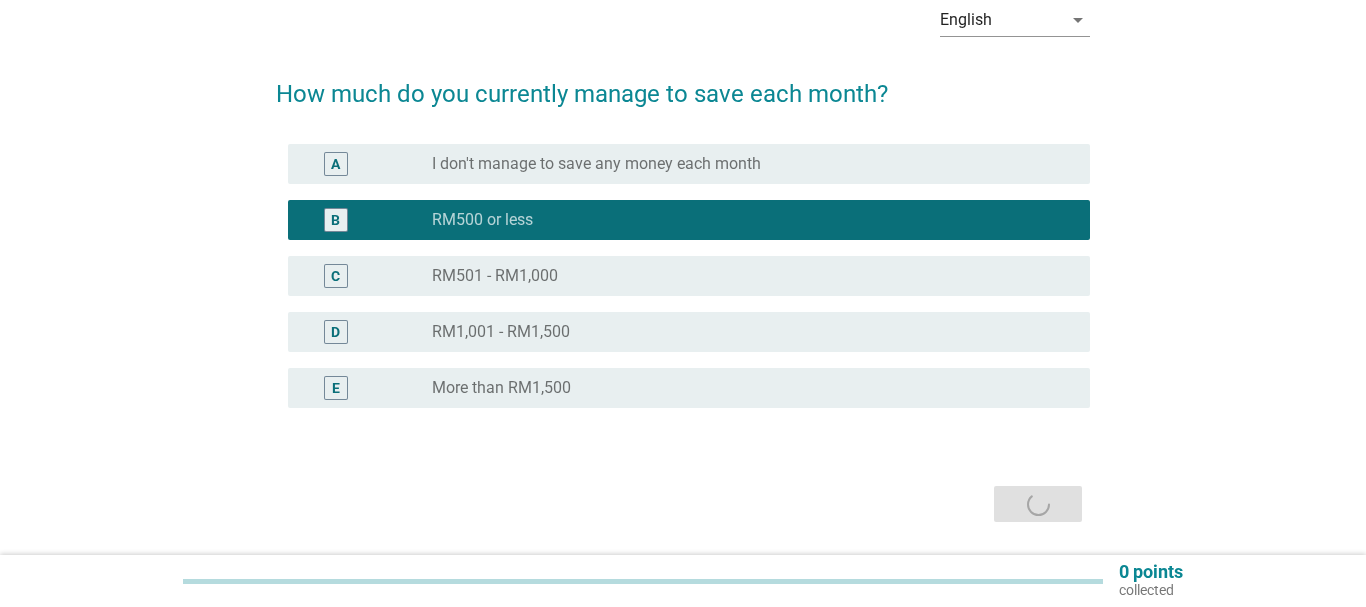scroll, scrollTop: 0, scrollLeft: 0, axis: both 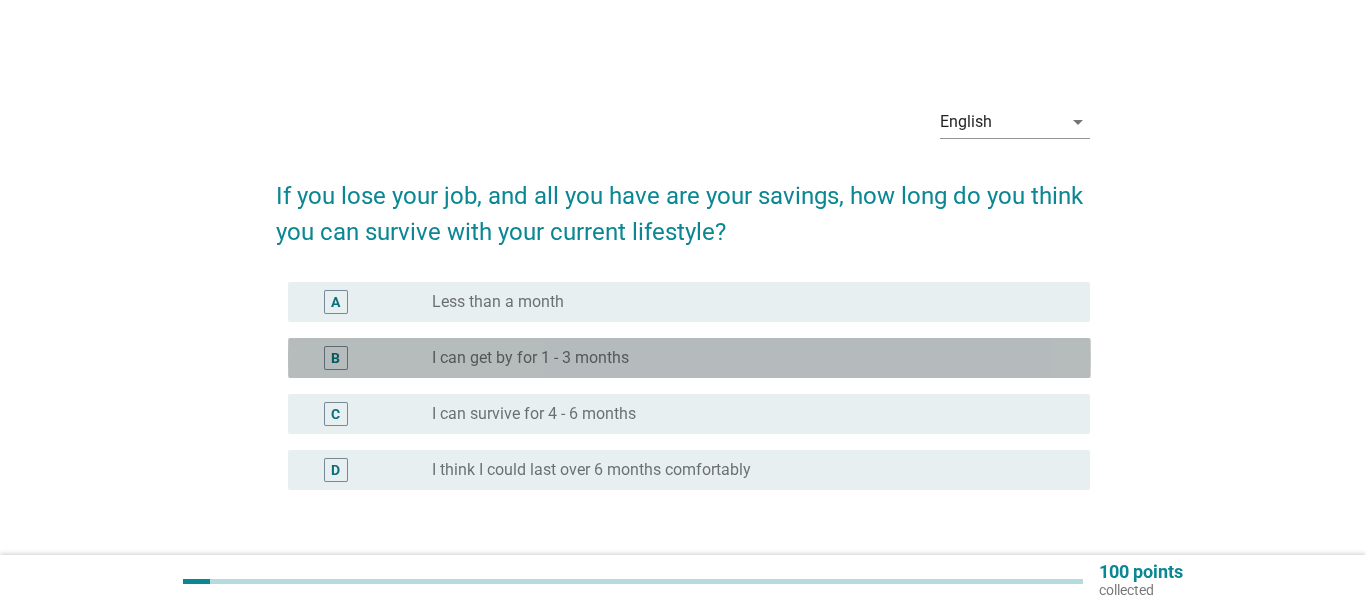 click on "I can get by for 1 - 3 months" at bounding box center [530, 358] 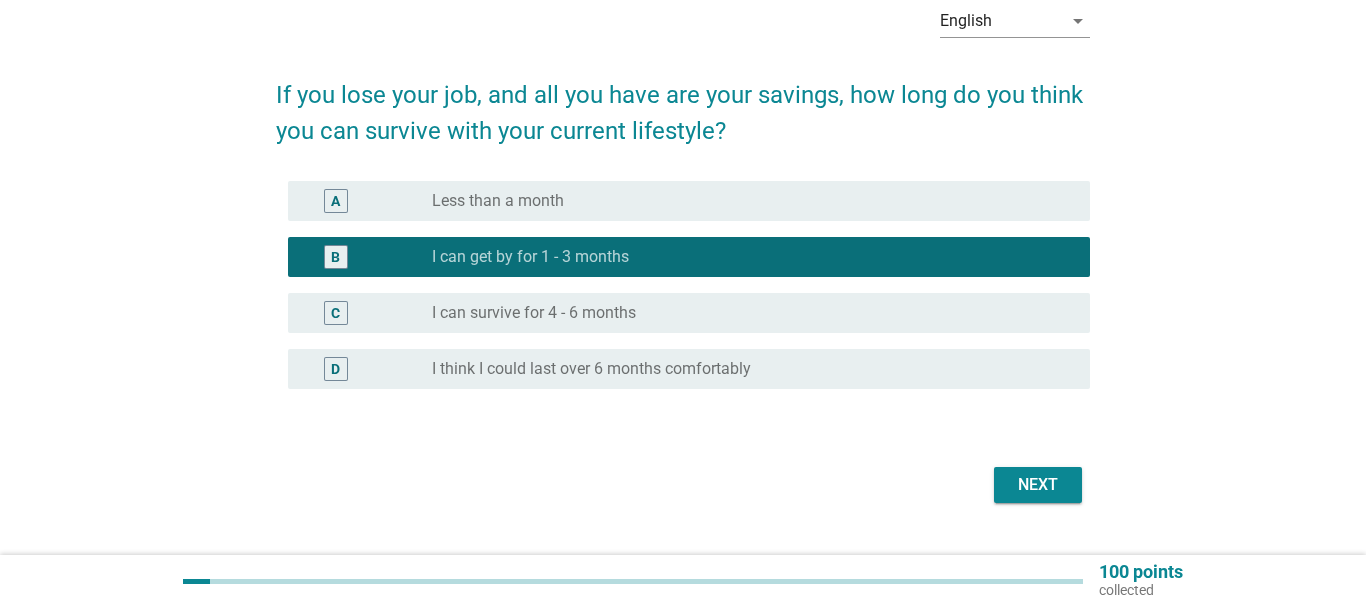 scroll, scrollTop: 145, scrollLeft: 0, axis: vertical 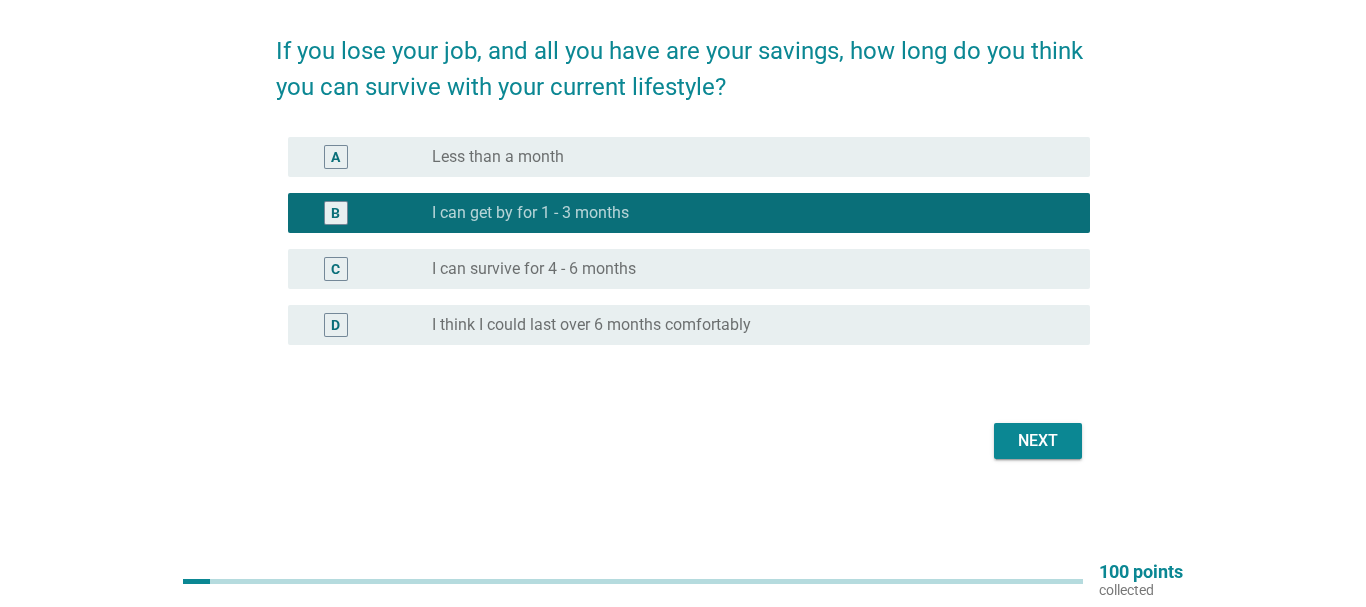 click on "Next" at bounding box center (1038, 441) 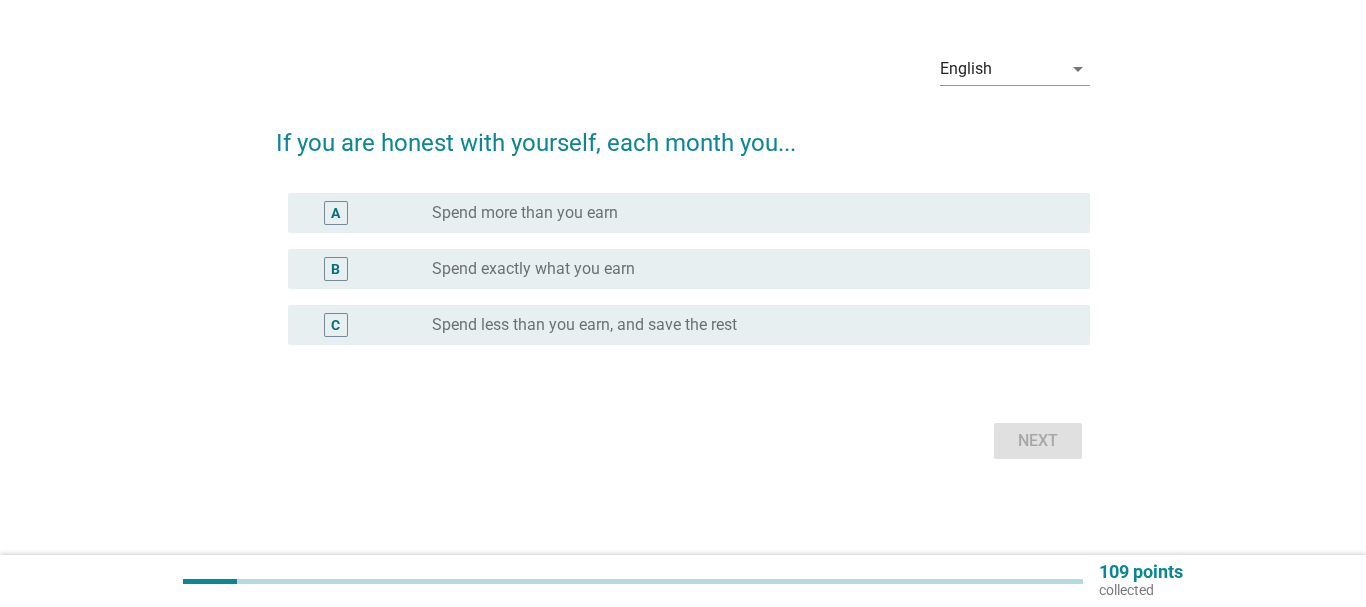 scroll, scrollTop: 0, scrollLeft: 0, axis: both 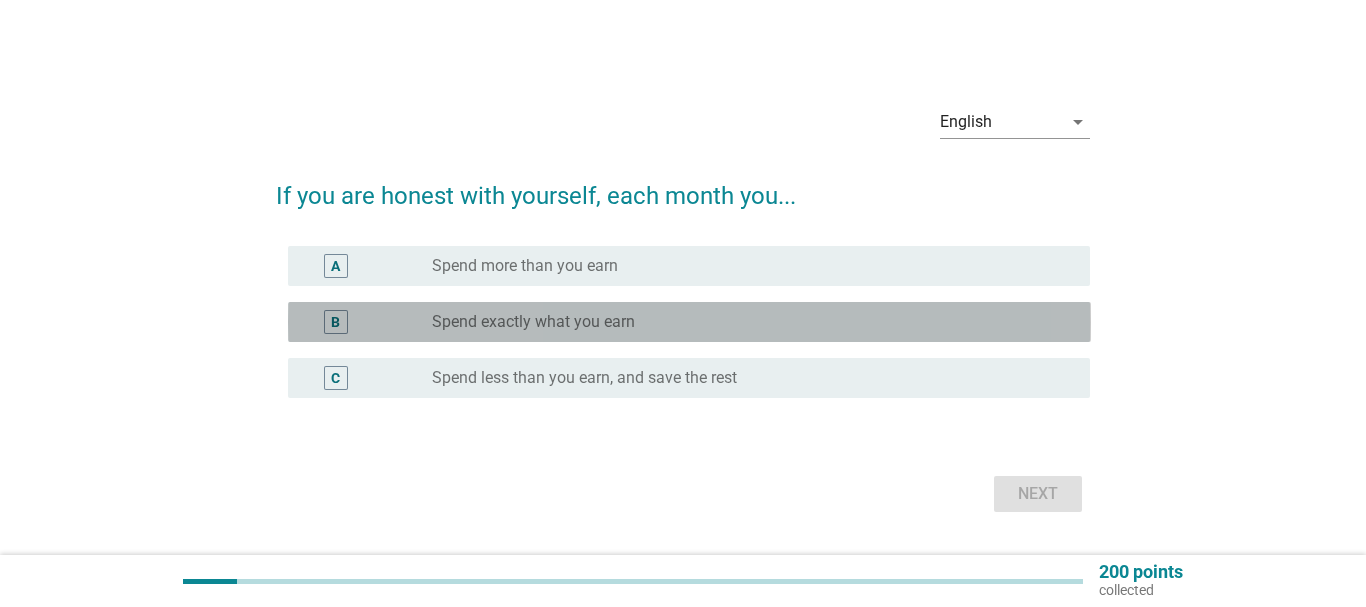 click on "Spend exactly what you earn" at bounding box center [533, 322] 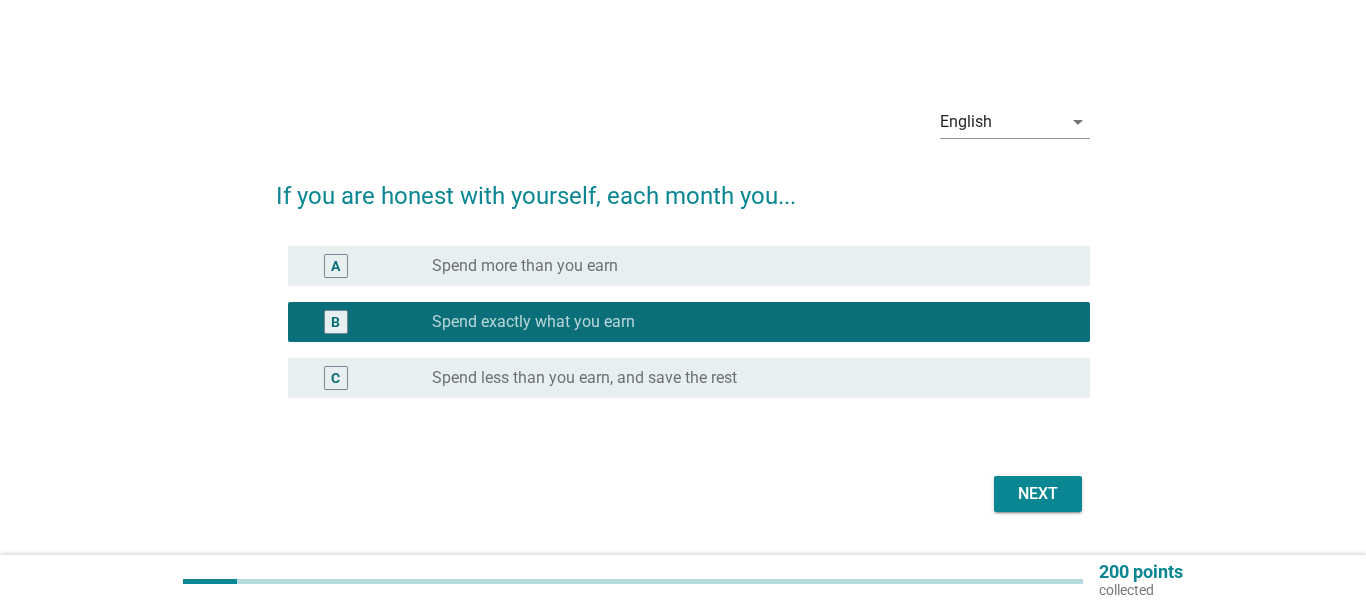 click on "Spend less than you earn, and save the rest" at bounding box center (584, 378) 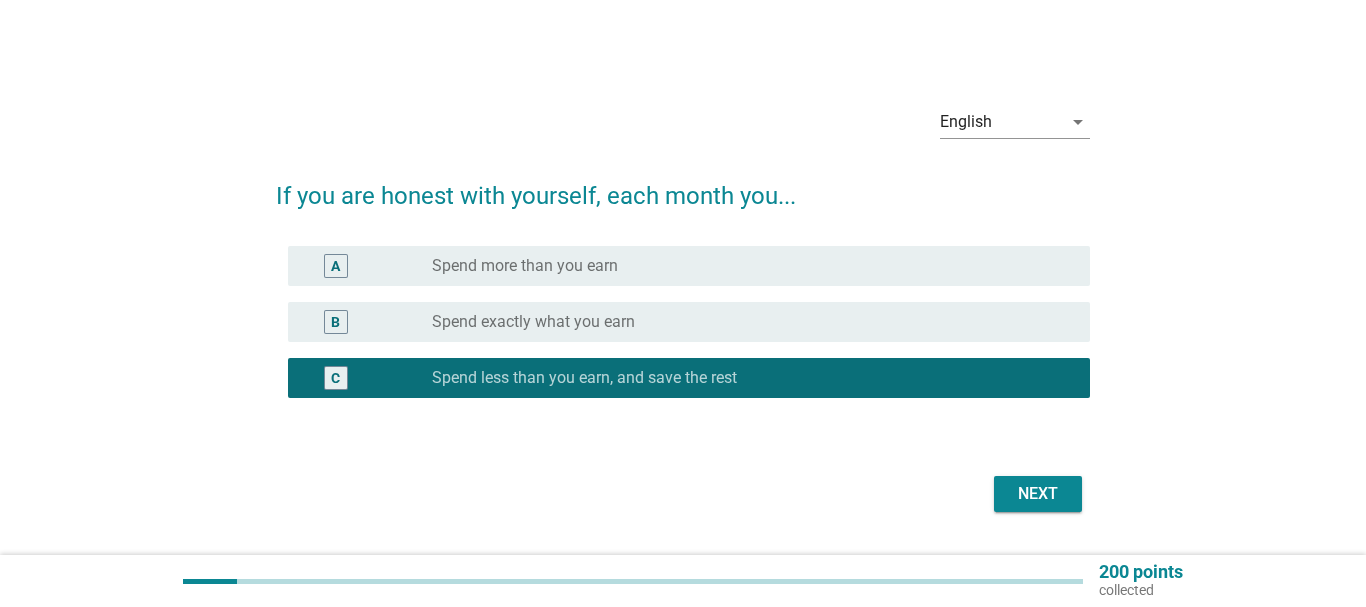 click on "Next" at bounding box center (1038, 494) 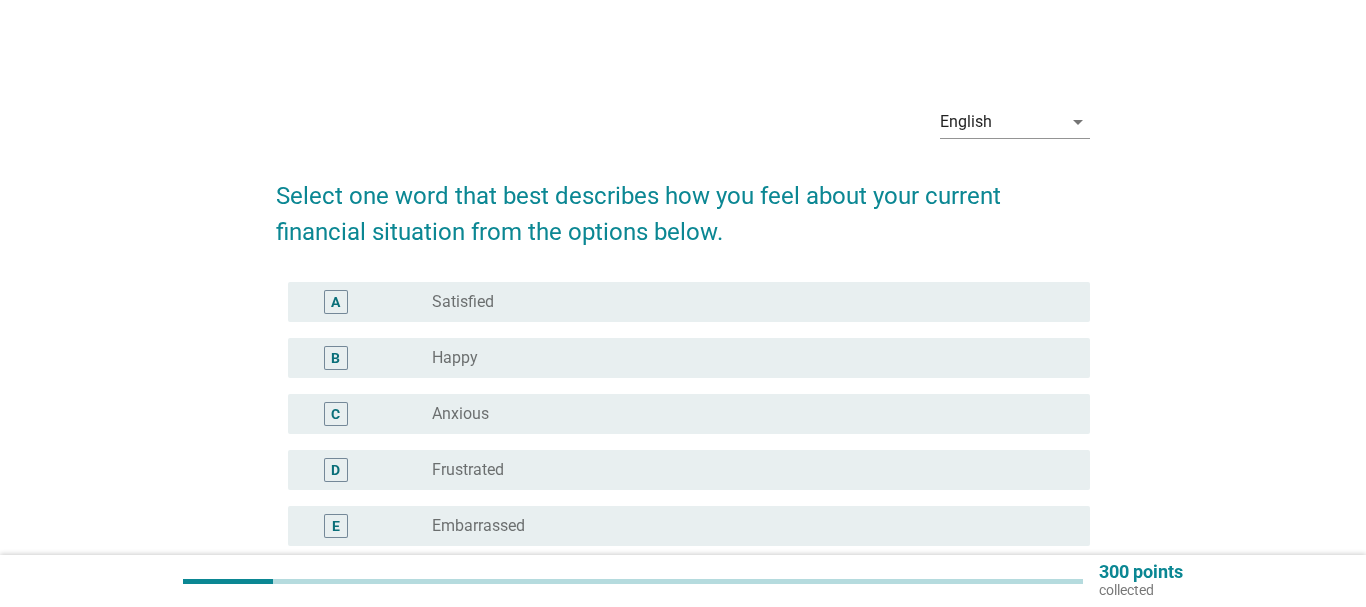 click on "Happy" at bounding box center (455, 358) 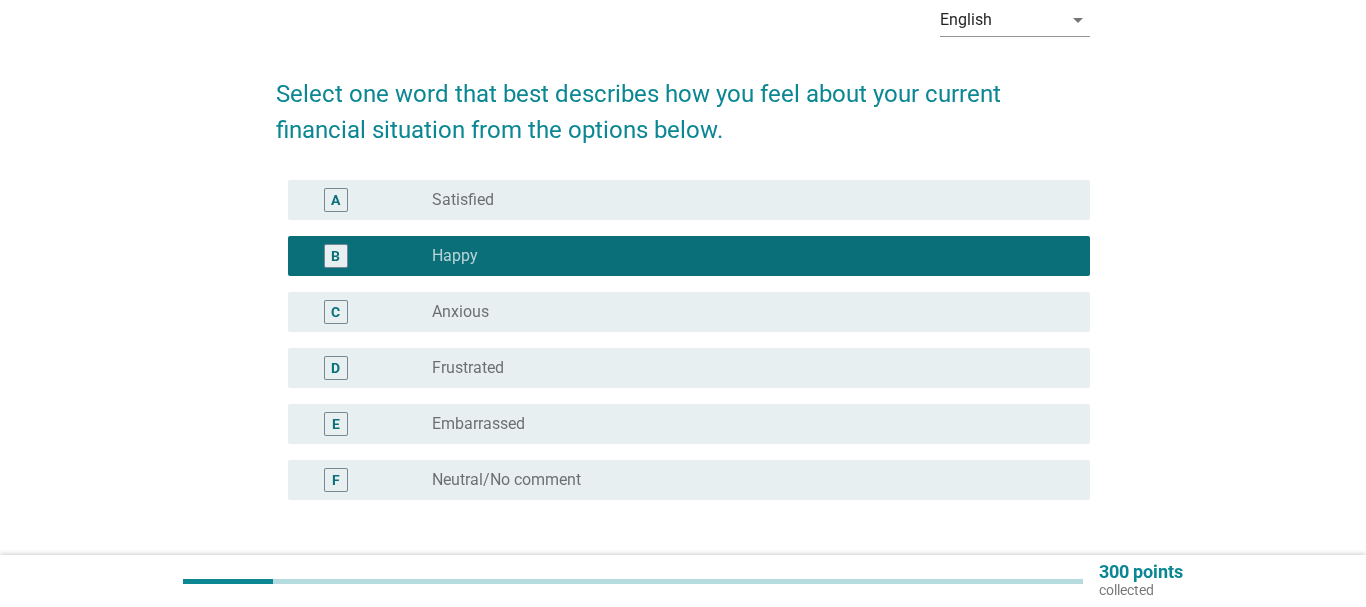 scroll, scrollTop: 155, scrollLeft: 0, axis: vertical 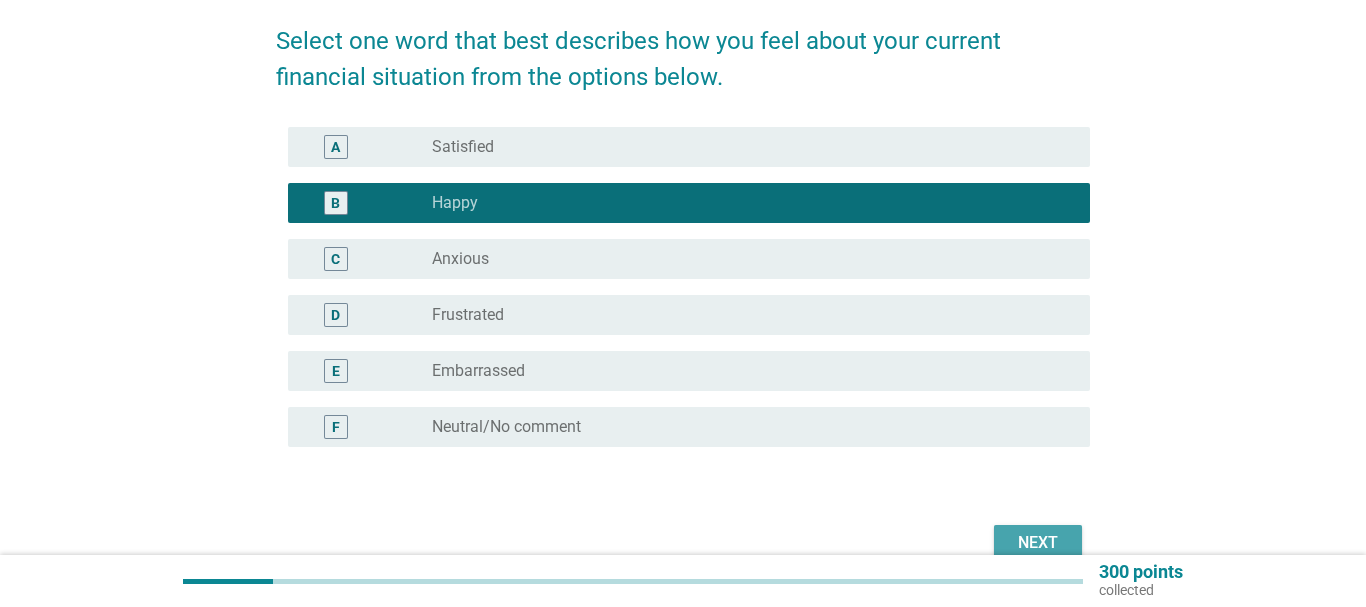 click on "Next" at bounding box center [1038, 543] 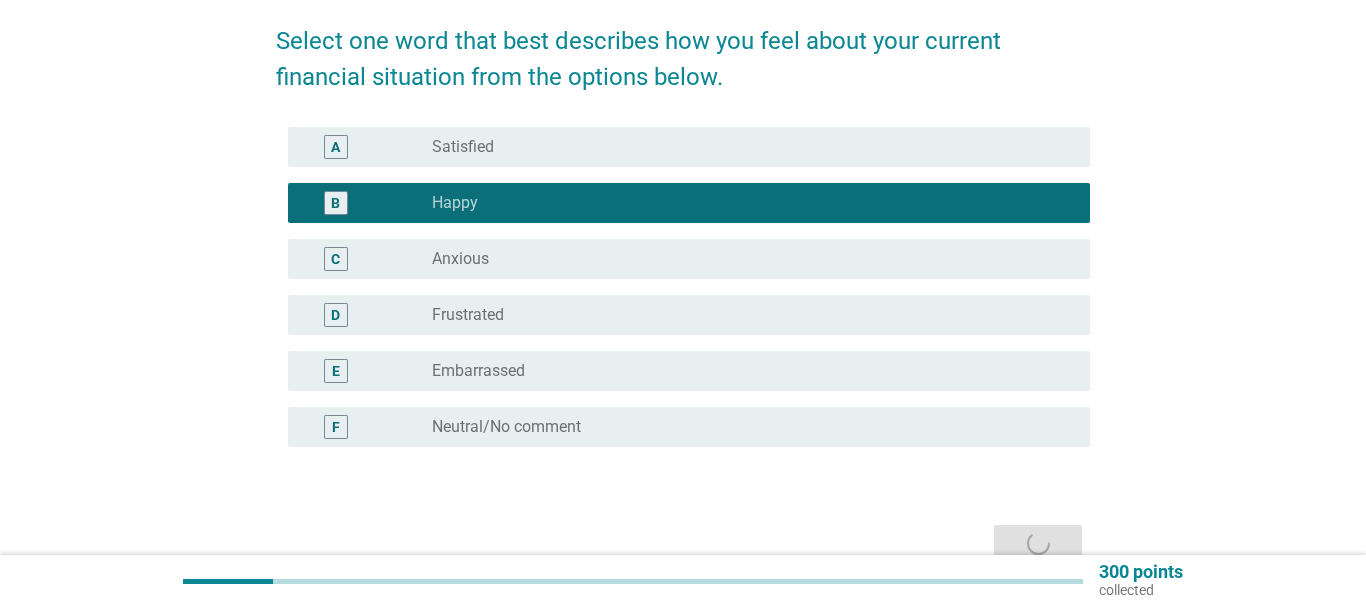 scroll, scrollTop: 0, scrollLeft: 0, axis: both 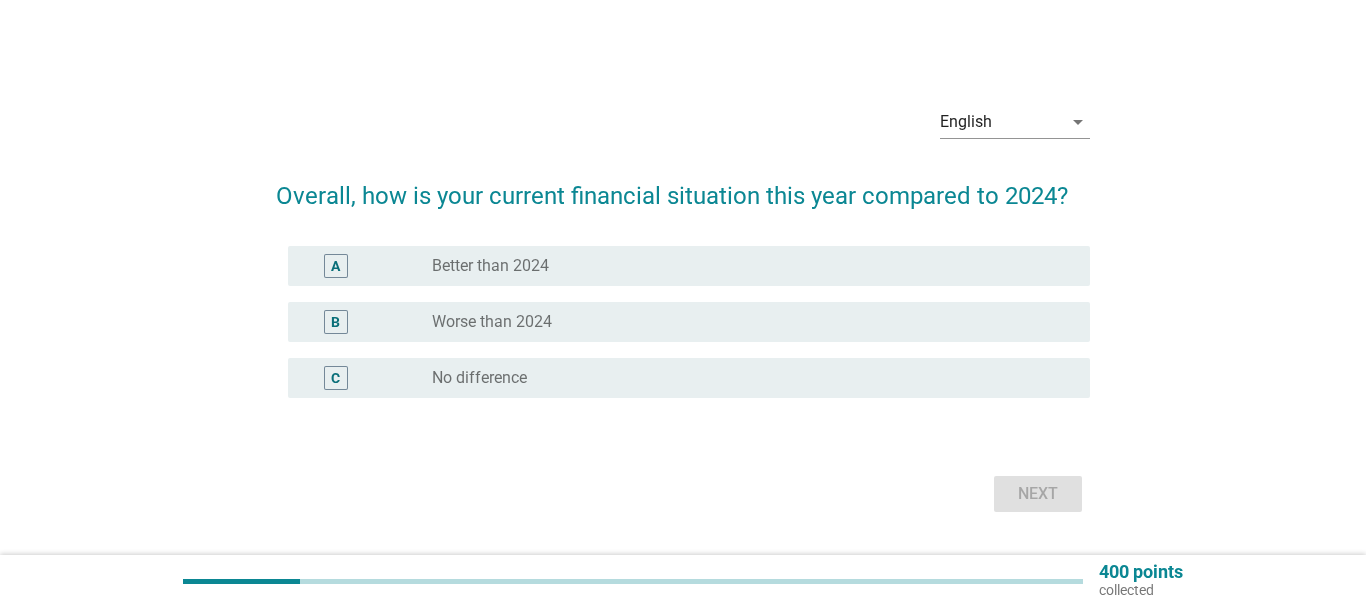 click on "No difference" at bounding box center [479, 378] 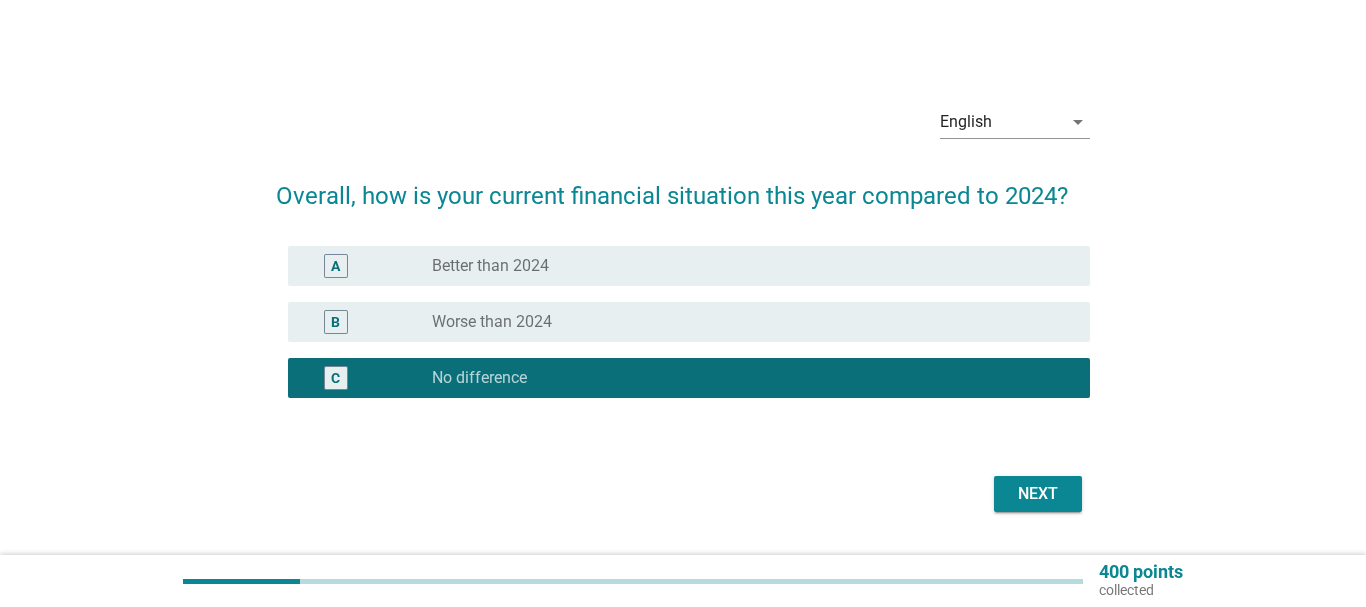 click on "Next" at bounding box center [1038, 494] 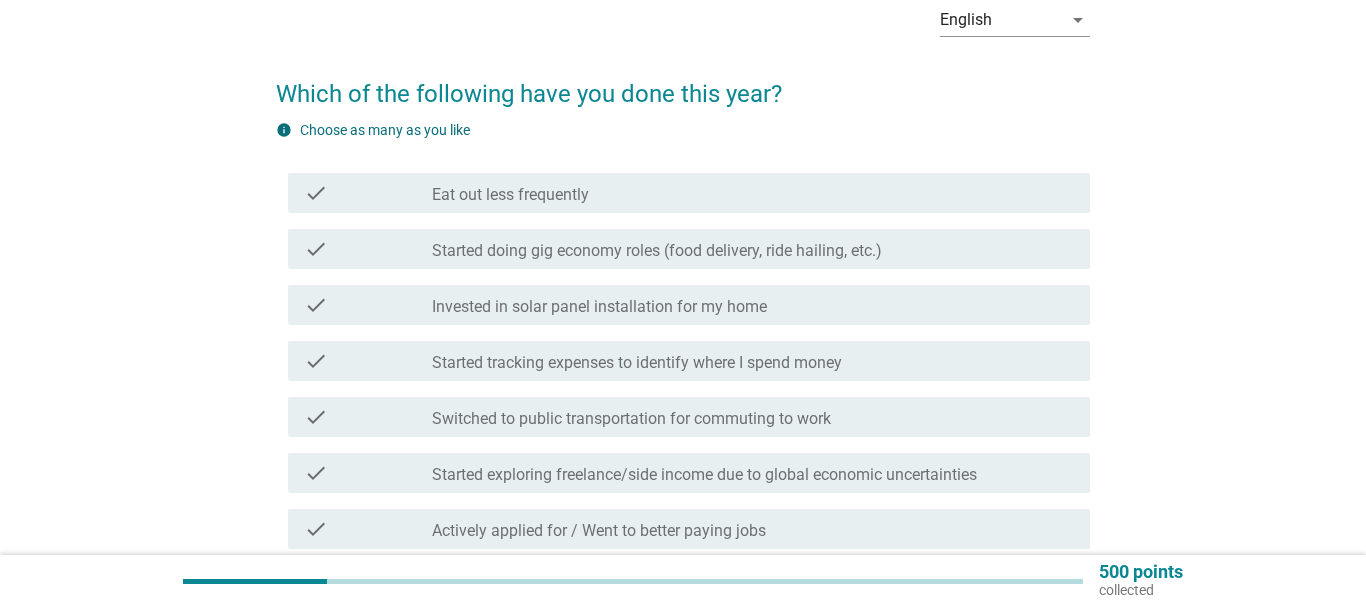 scroll, scrollTop: 306, scrollLeft: 0, axis: vertical 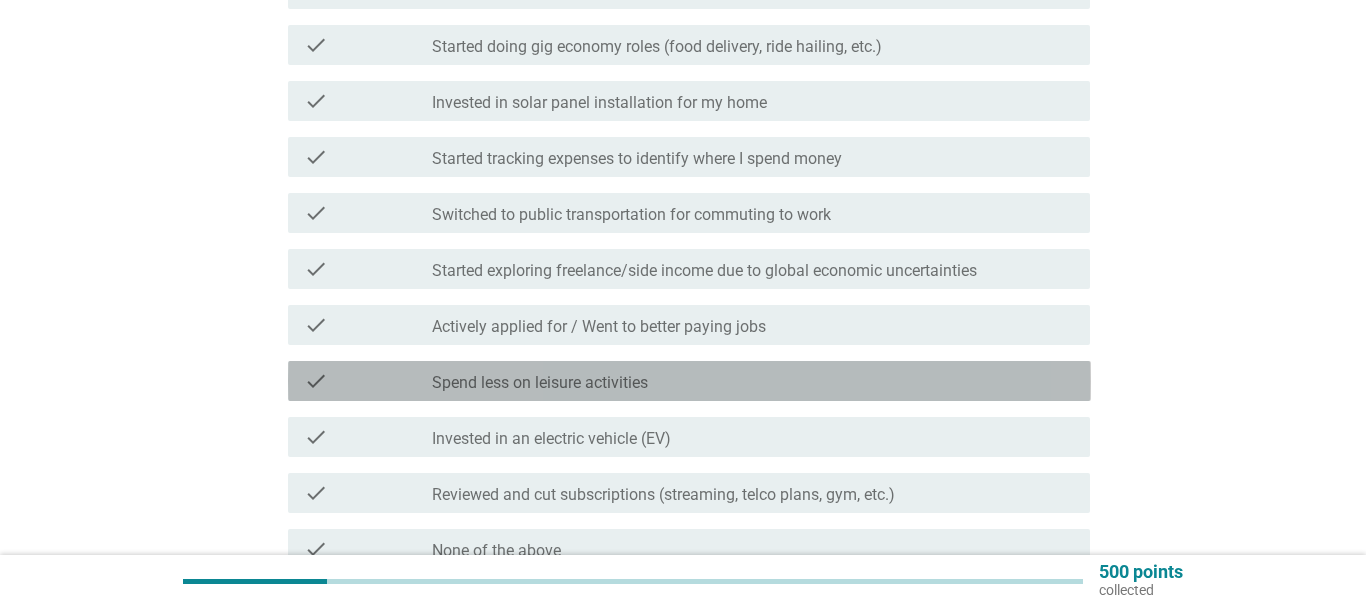 click on "Spend less on leisure activities" at bounding box center [540, 383] 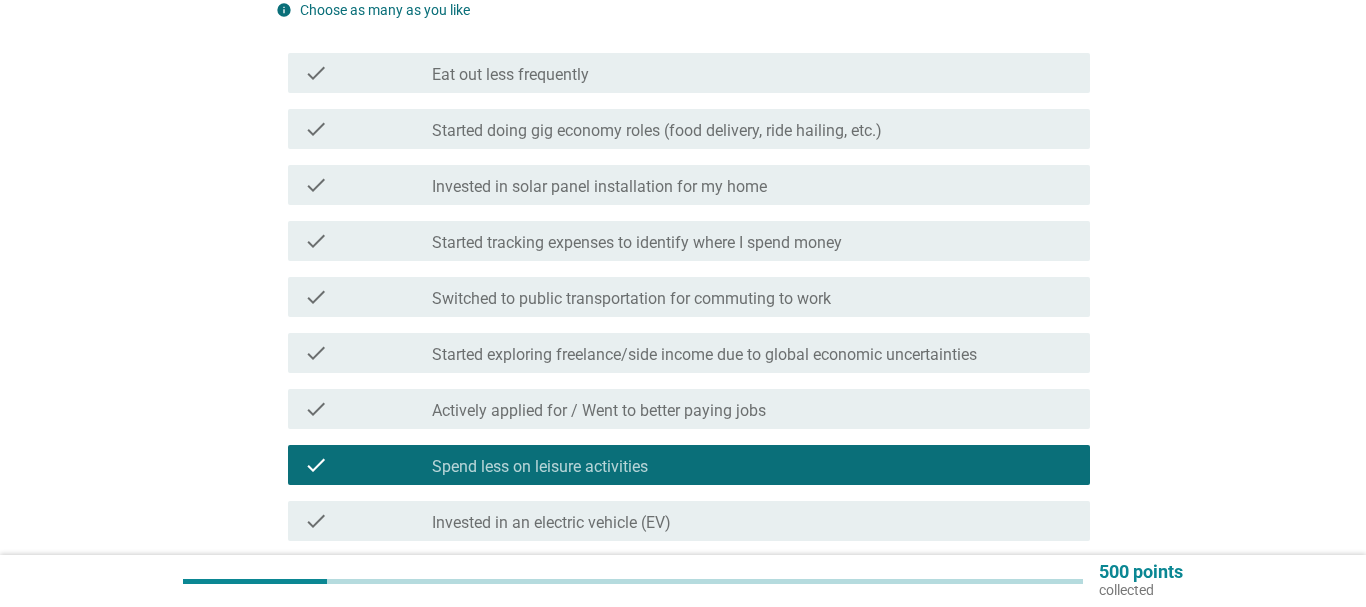 scroll, scrollTop: 200, scrollLeft: 0, axis: vertical 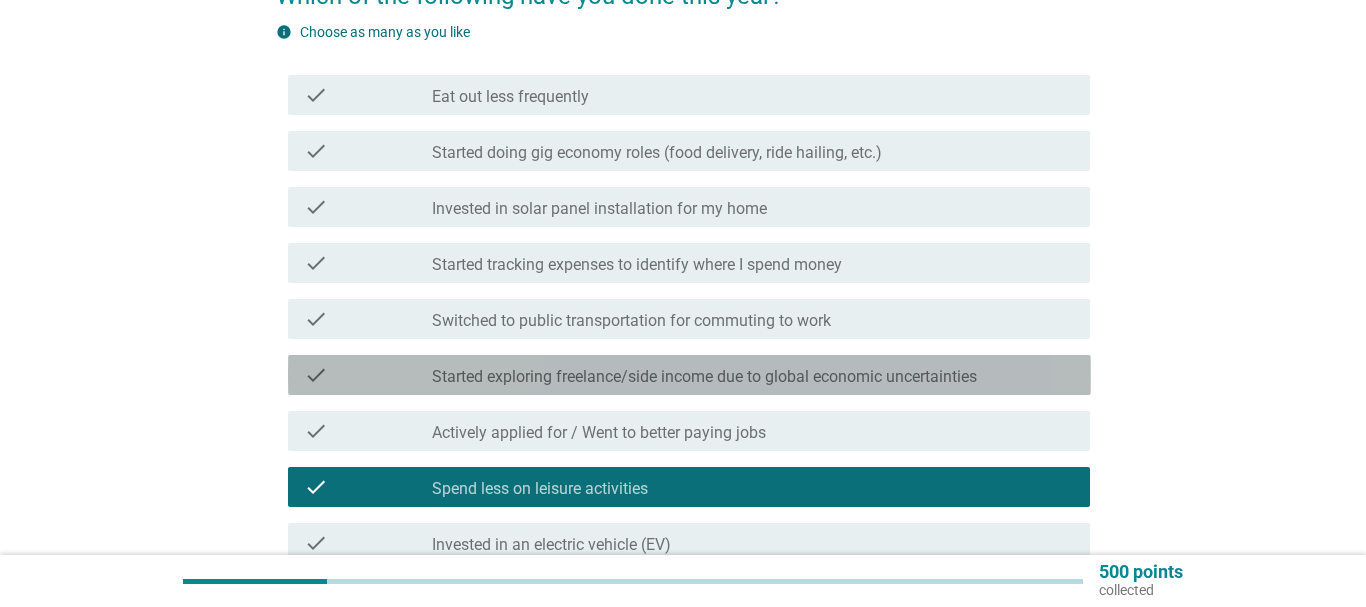 click on "Started exploring freelance/side income due to global economic uncertainties" at bounding box center (704, 377) 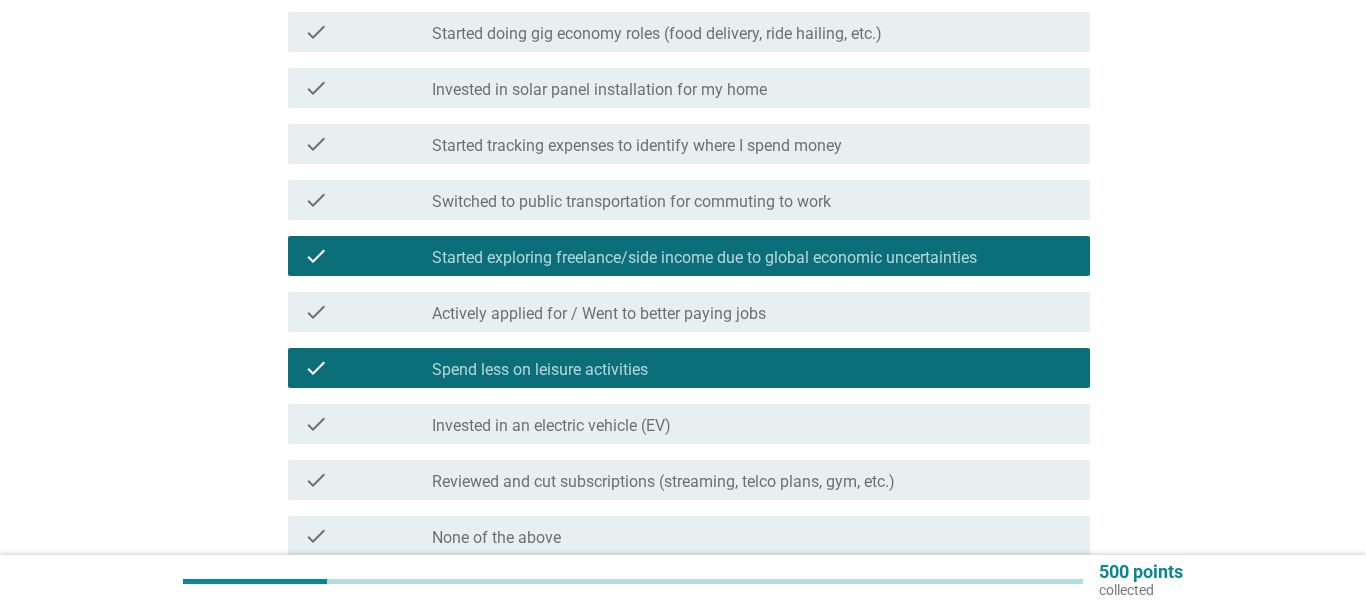 scroll, scrollTop: 404, scrollLeft: 0, axis: vertical 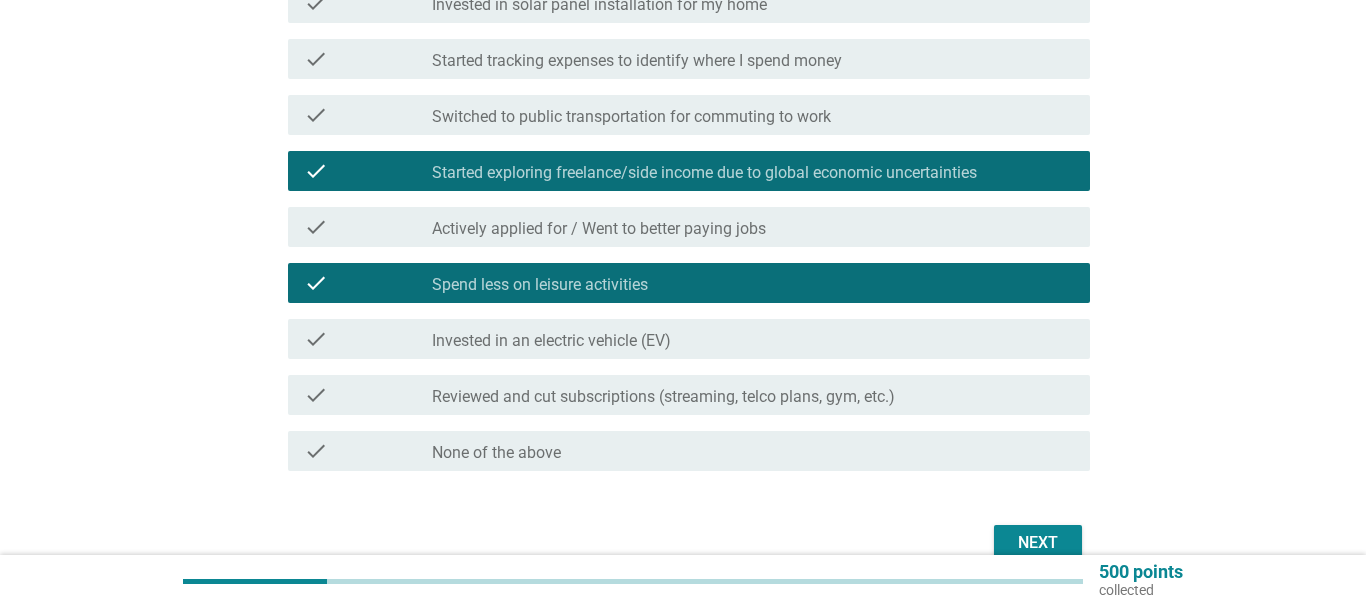 click on "Next" at bounding box center [1038, 543] 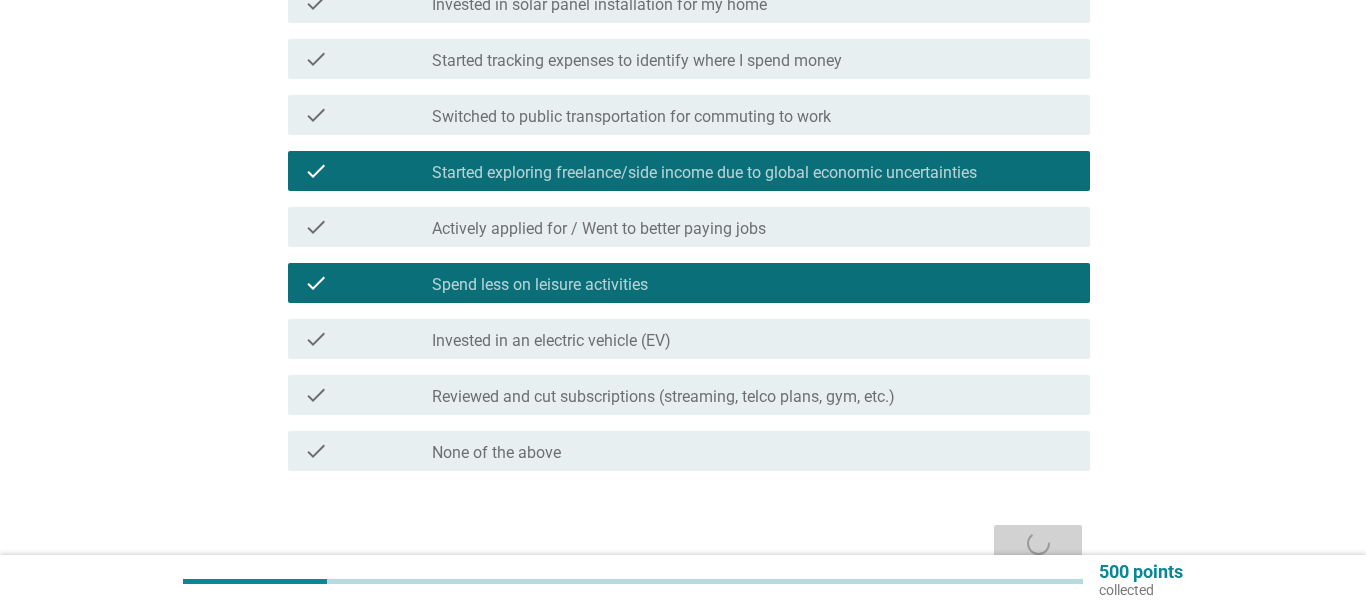 scroll, scrollTop: 0, scrollLeft: 0, axis: both 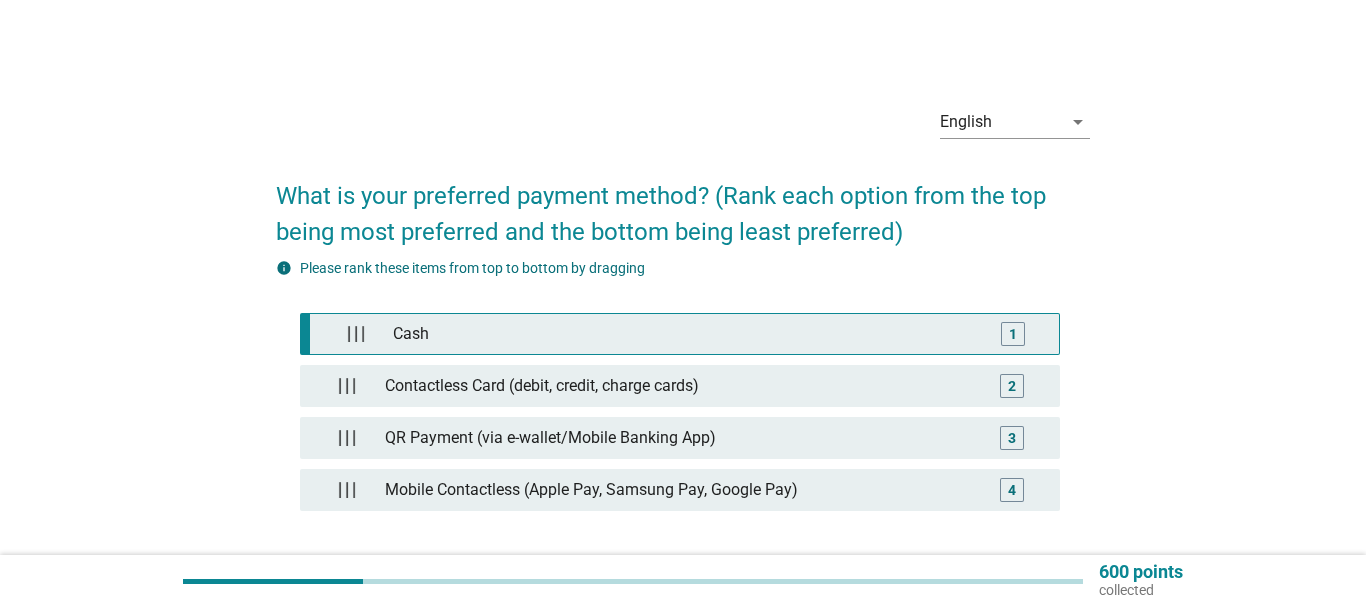 click on "Cash" at bounding box center [683, 334] 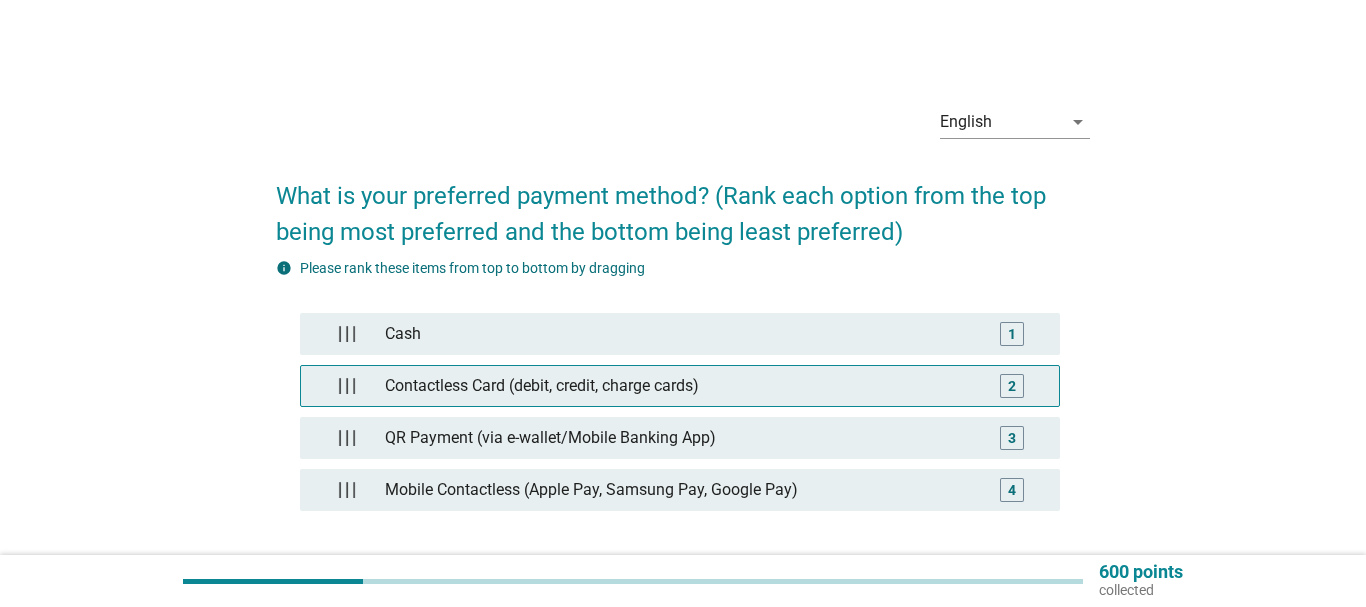 click on "Contactless Card (debit, credit, charge cards)" at bounding box center (679, 386) 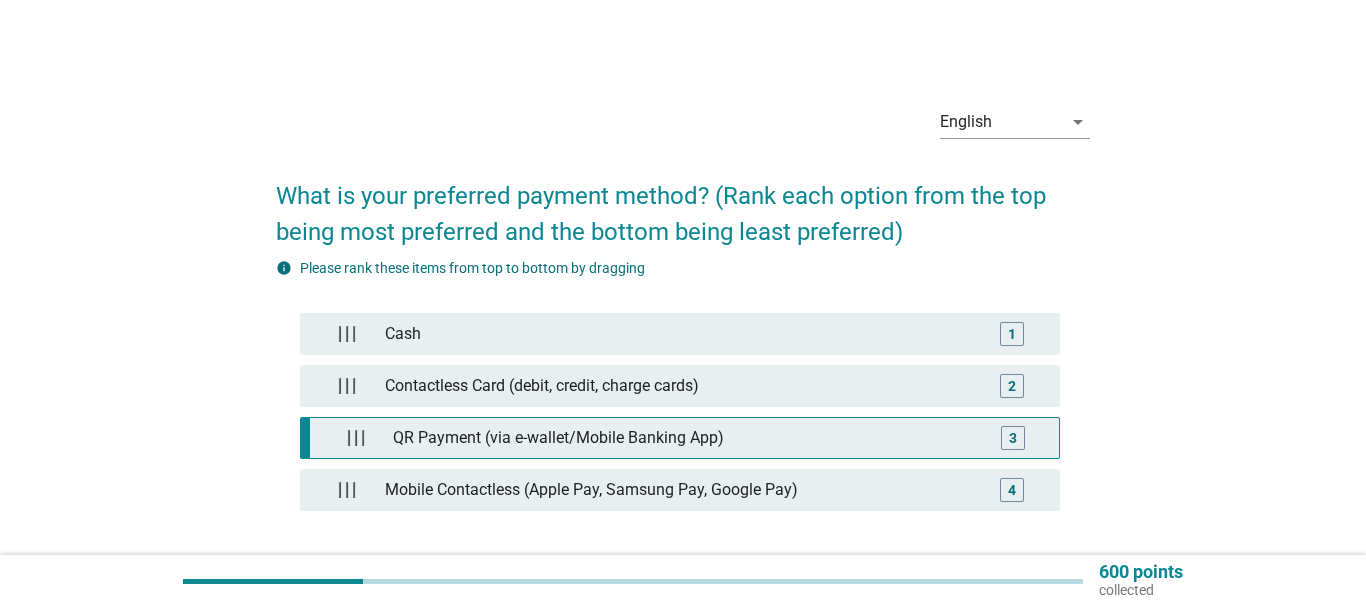 click on "QR Payment (via e-wallet/Mobile Banking App)" at bounding box center (683, 438) 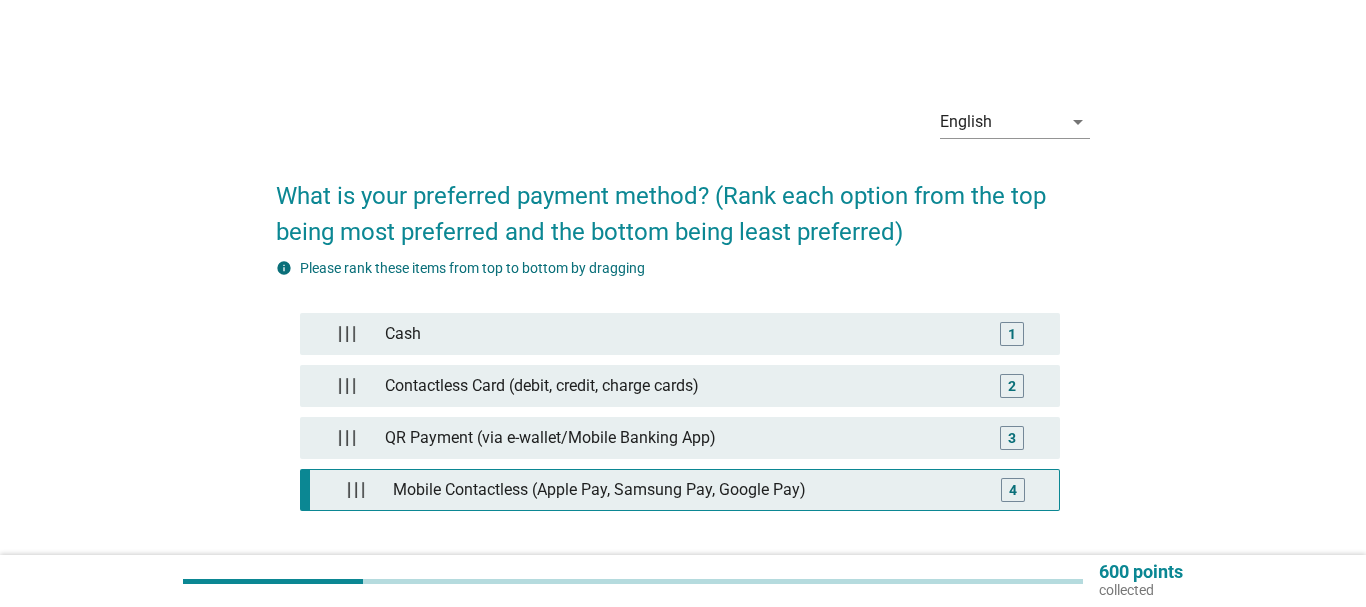 click on "Mobile Contactless (Apple Pay, Samsung Pay, Google Pay)" at bounding box center (683, 490) 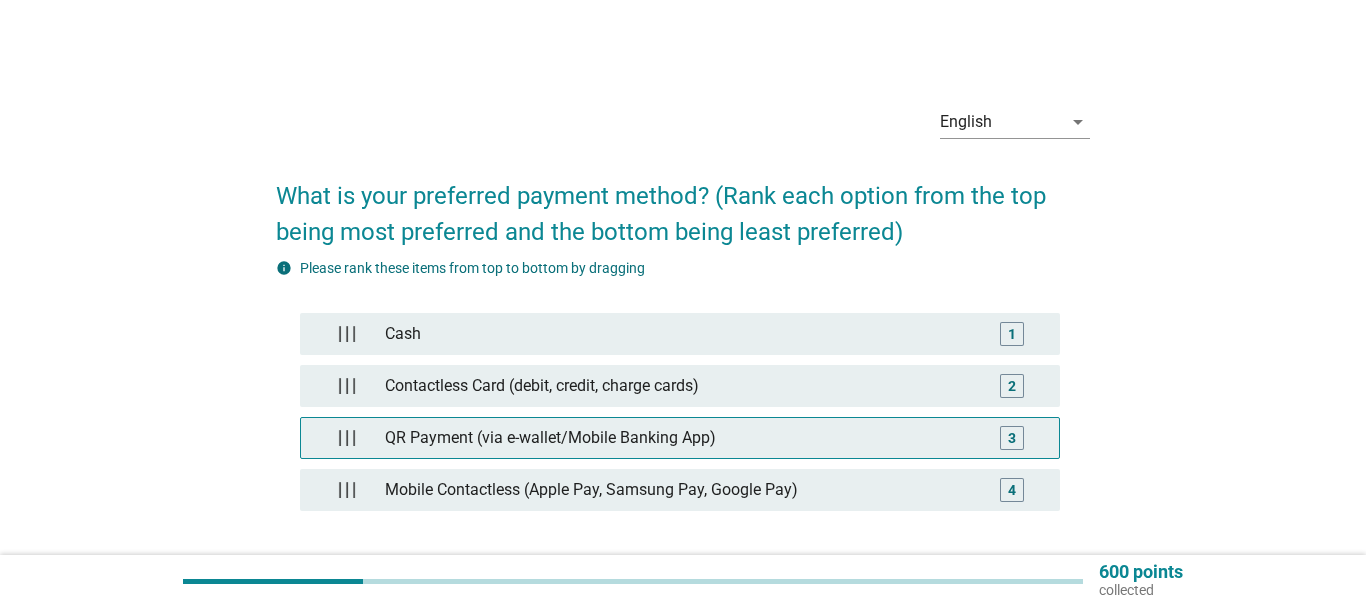 scroll, scrollTop: 178, scrollLeft: 0, axis: vertical 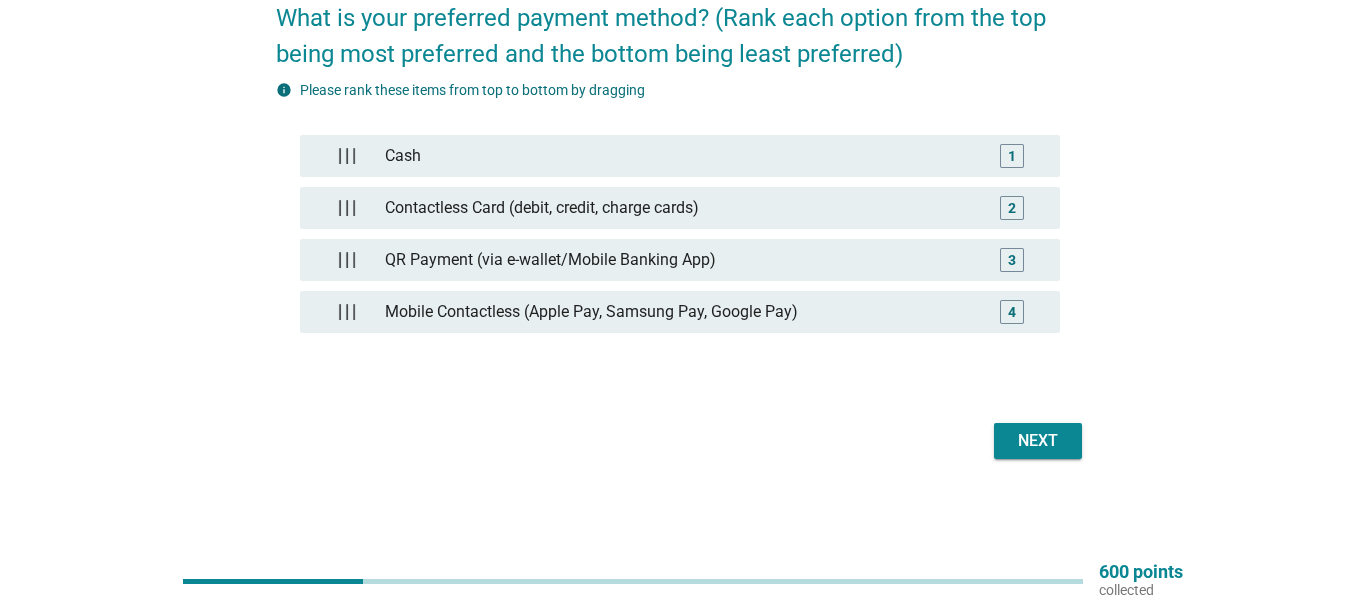 click on "Next" at bounding box center (1038, 441) 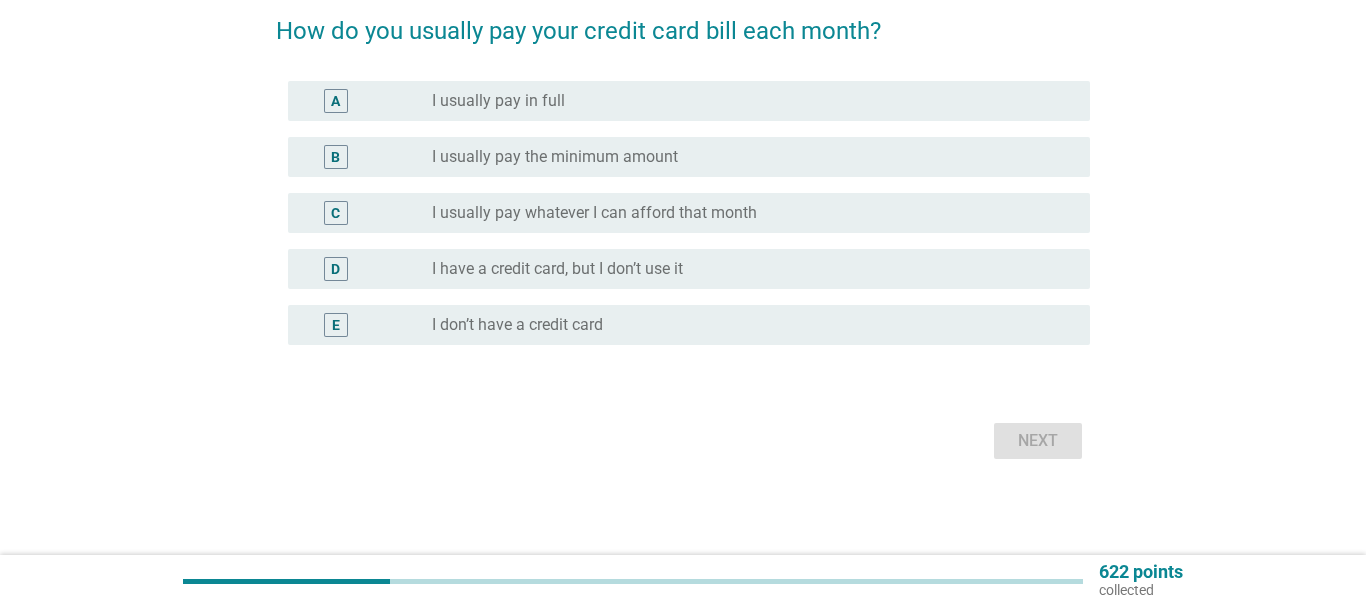 scroll, scrollTop: 0, scrollLeft: 0, axis: both 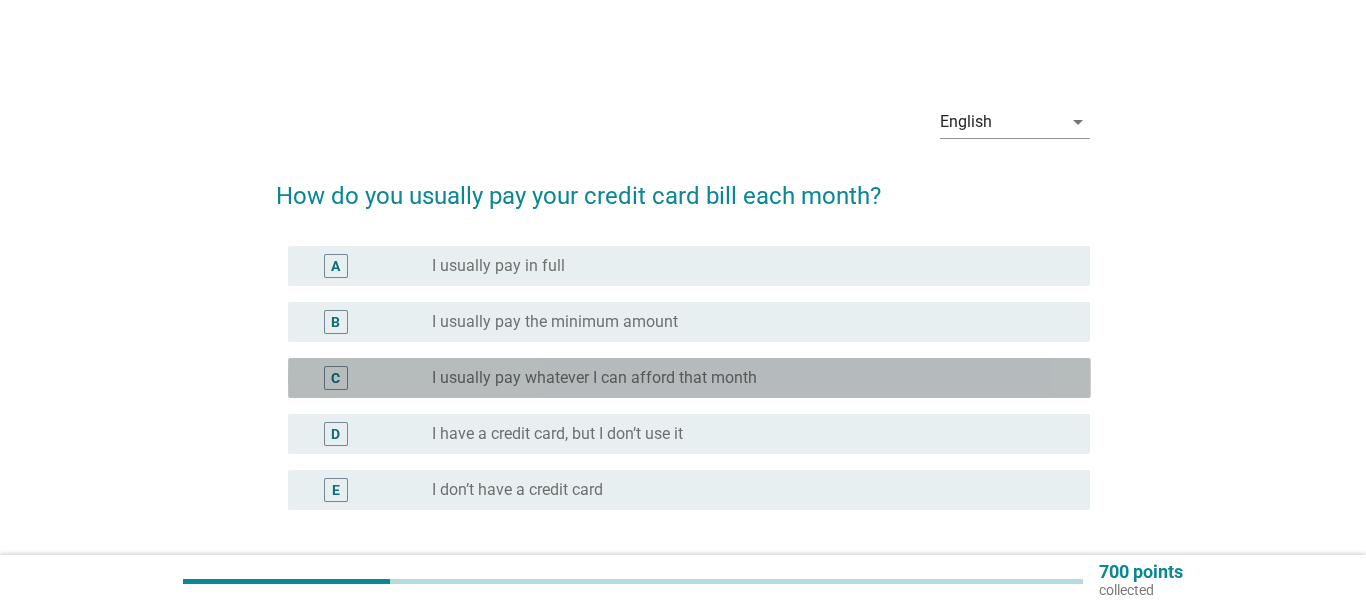 click on "I usually pay whatever I can afford that month" at bounding box center (594, 378) 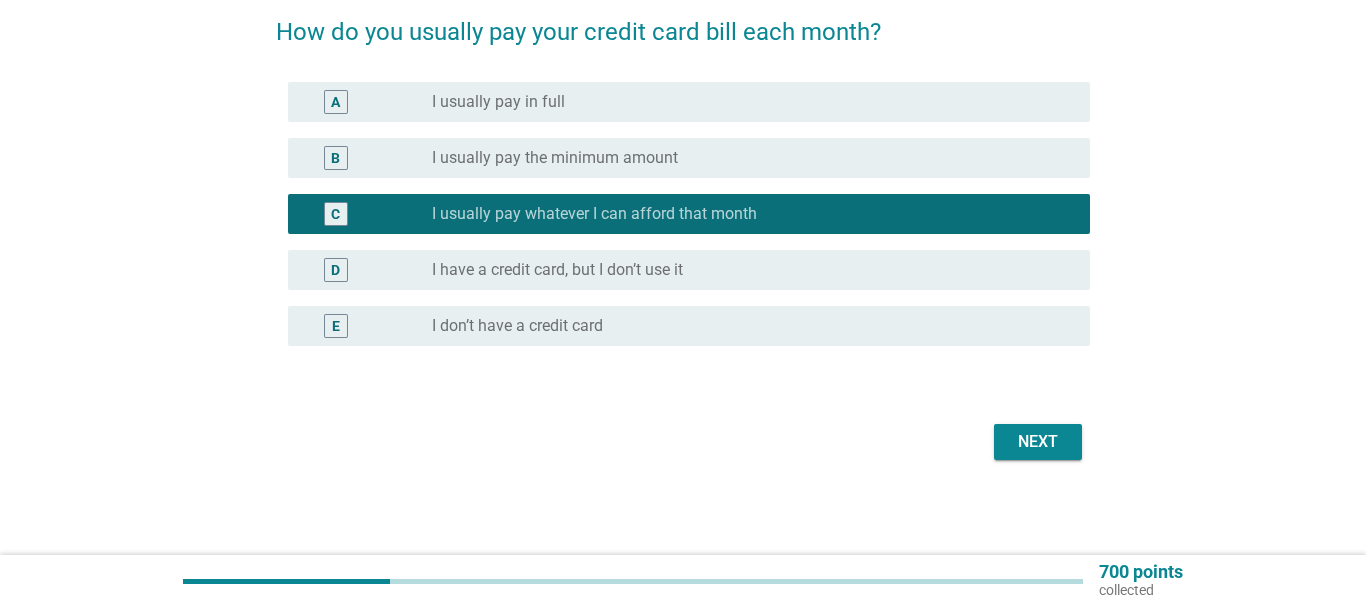 scroll, scrollTop: 165, scrollLeft: 0, axis: vertical 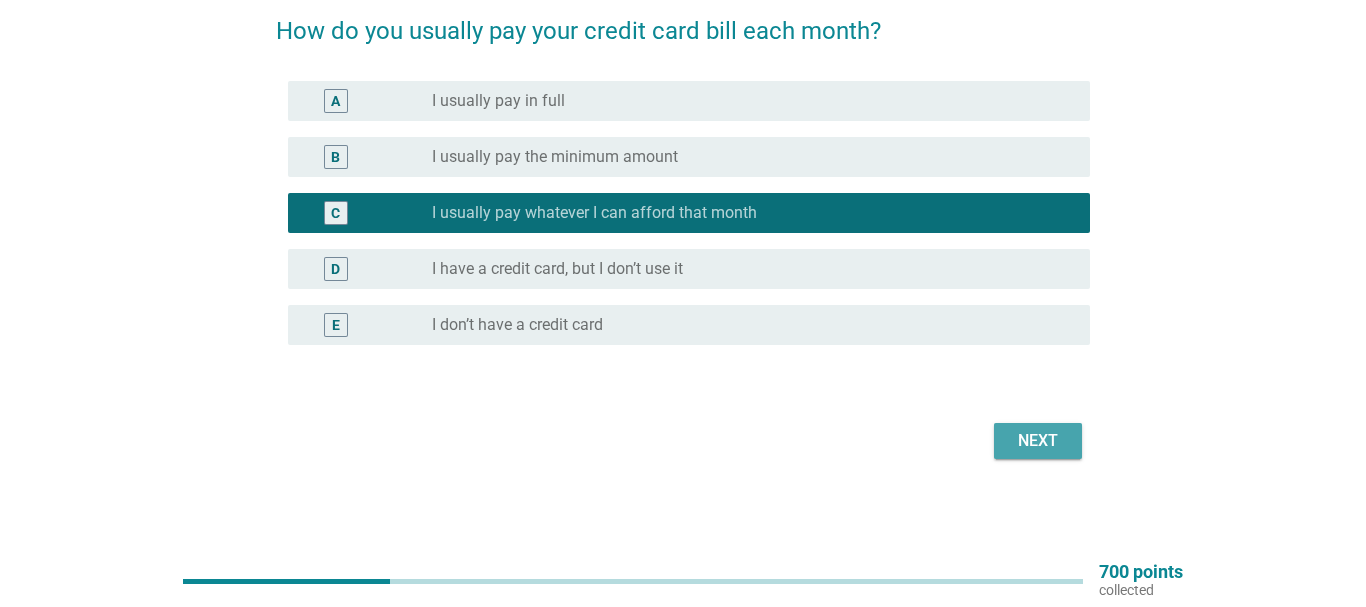 click on "Next" at bounding box center [1038, 441] 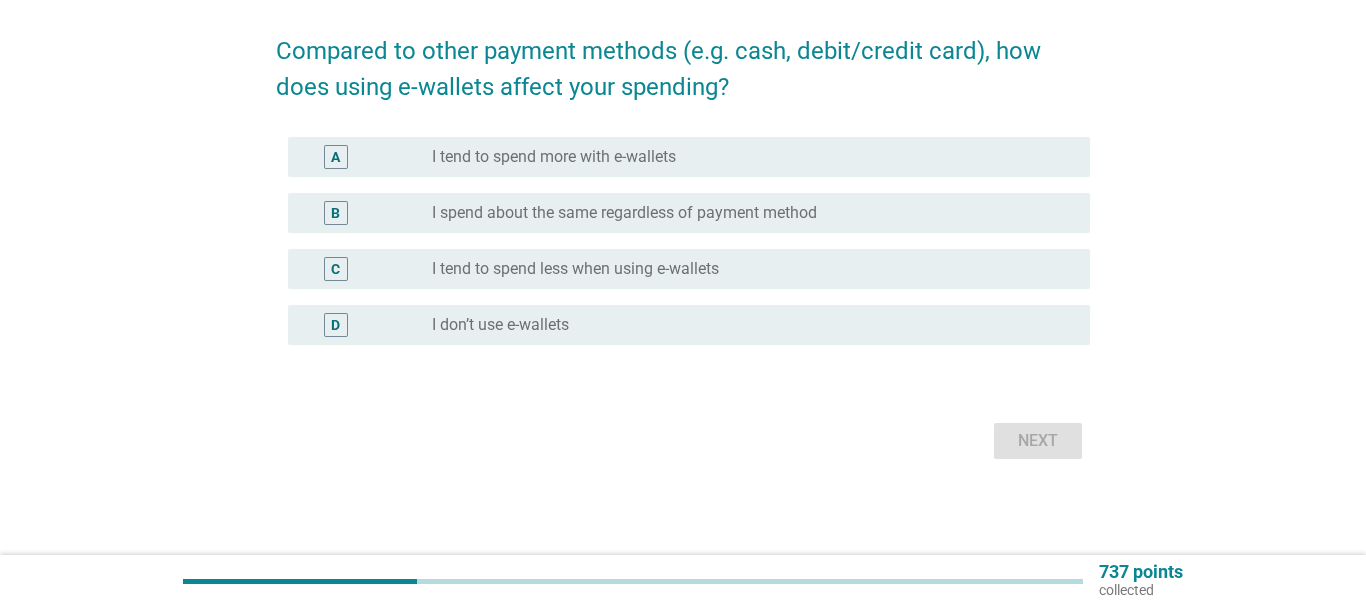 scroll, scrollTop: 0, scrollLeft: 0, axis: both 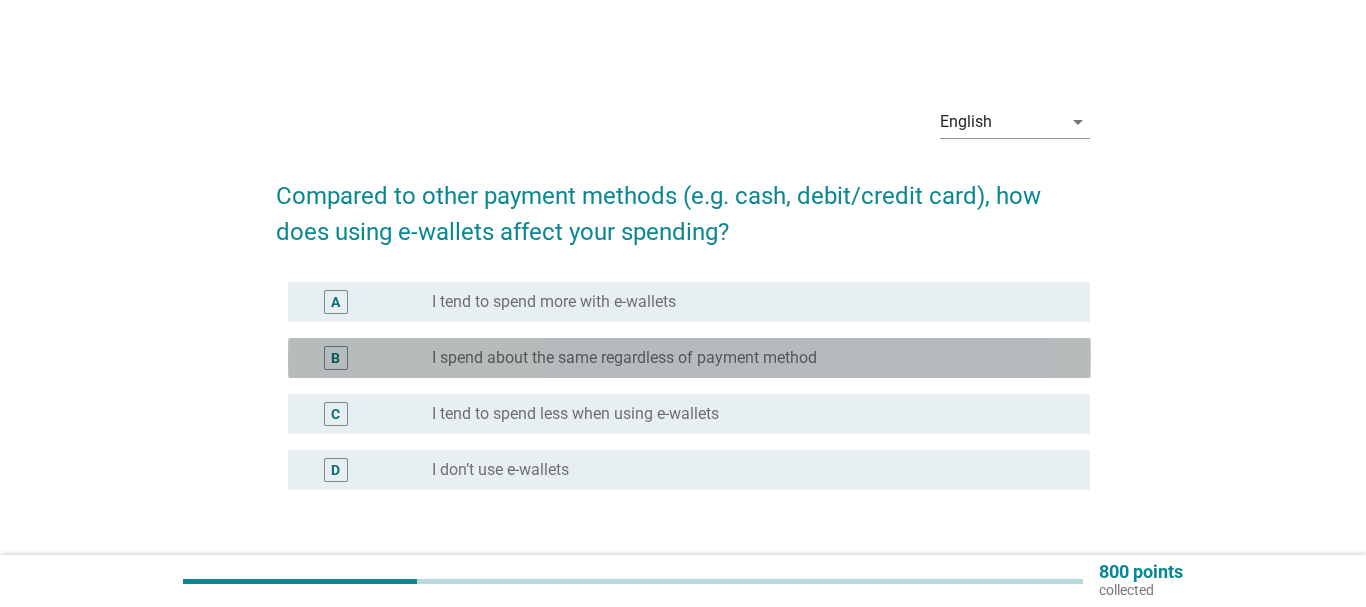 click on "I spend about the same regardless of payment method" at bounding box center [624, 358] 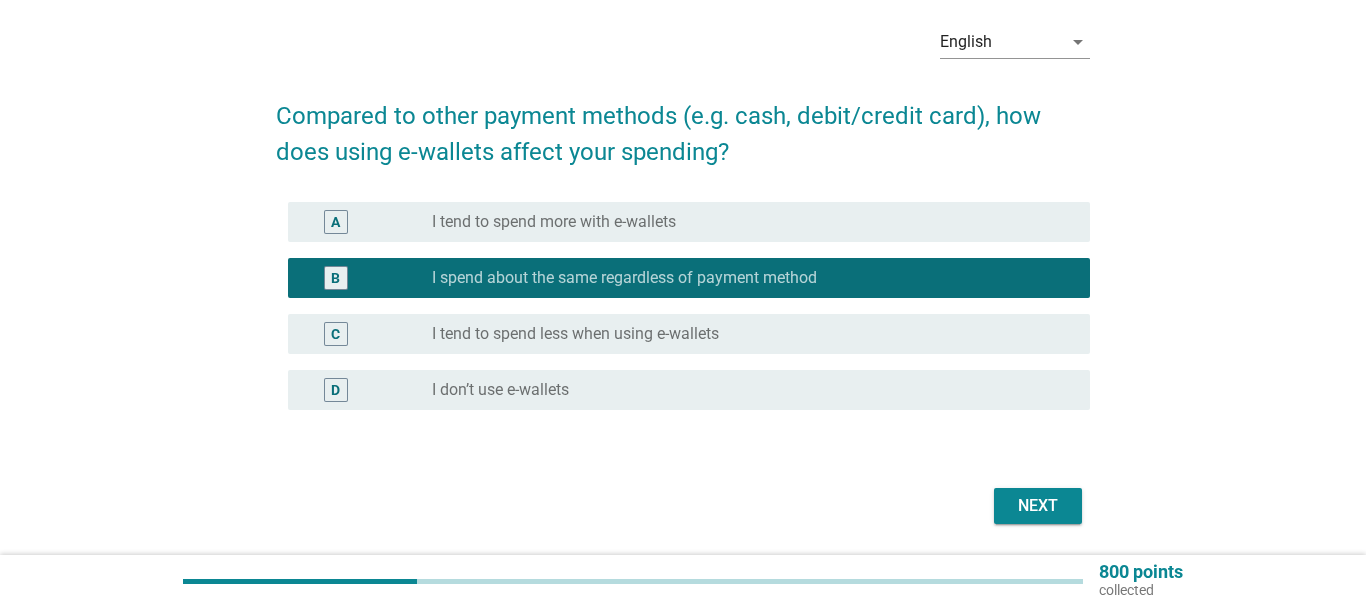 scroll, scrollTop: 145, scrollLeft: 0, axis: vertical 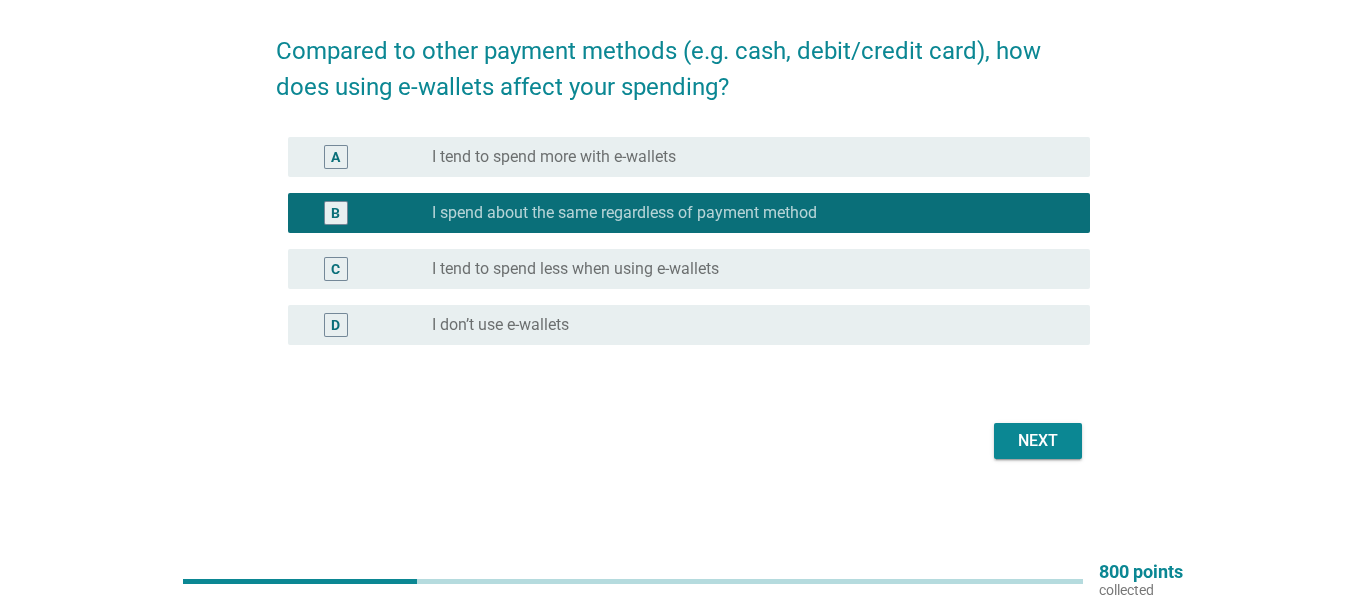 click on "Next" at bounding box center (1038, 441) 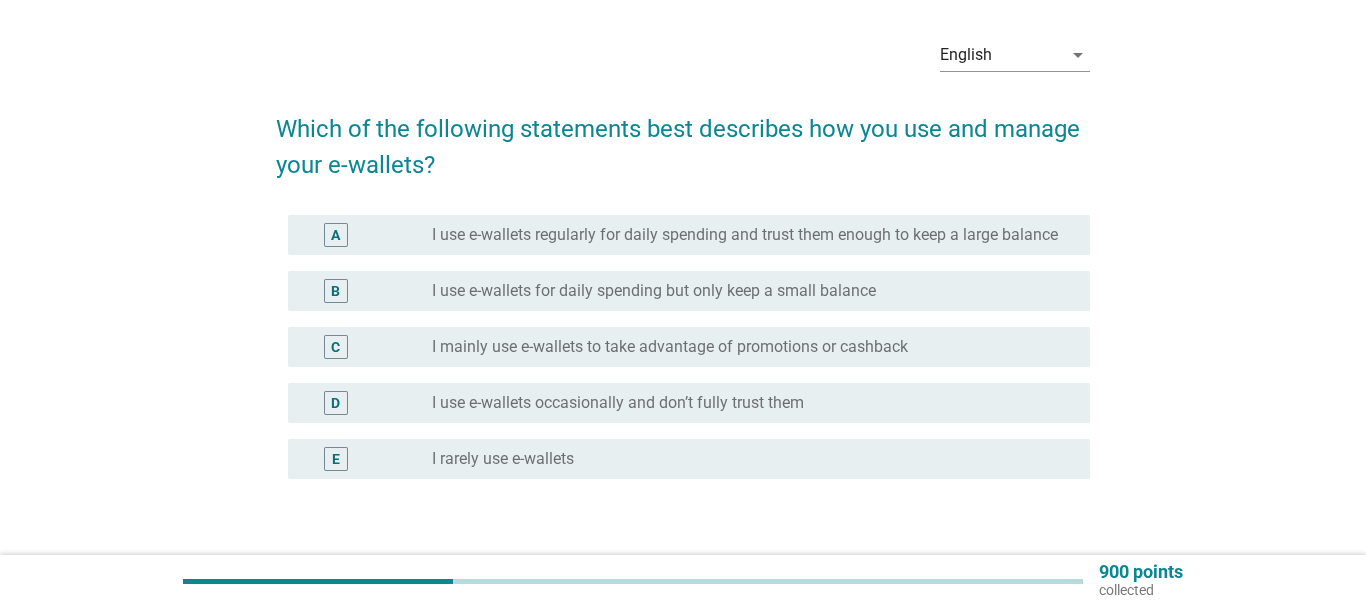 scroll, scrollTop: 102, scrollLeft: 0, axis: vertical 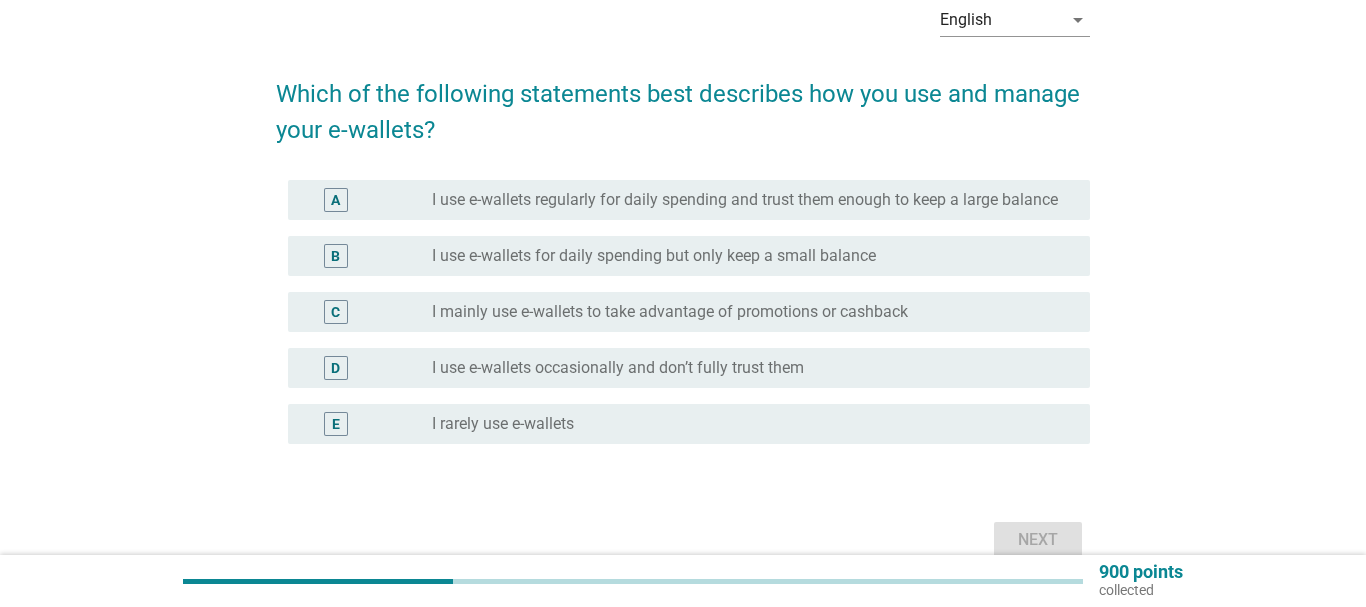 click on "I rarely use e-wallets" at bounding box center [503, 424] 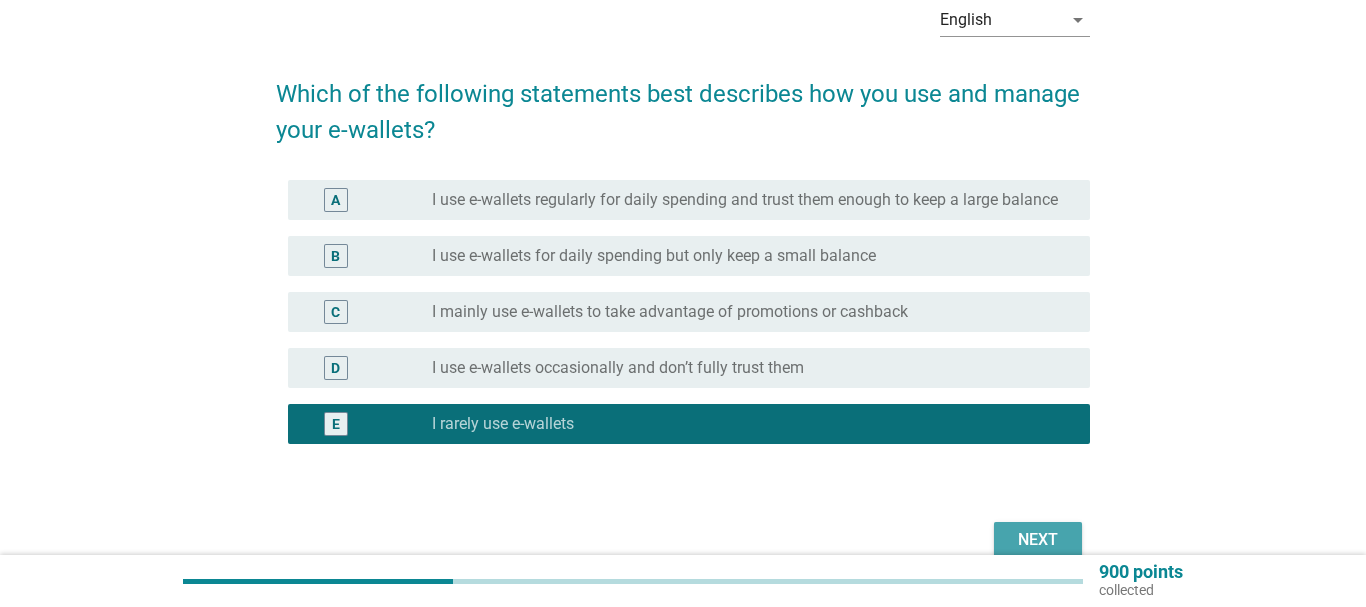 click on "Next" at bounding box center (1038, 540) 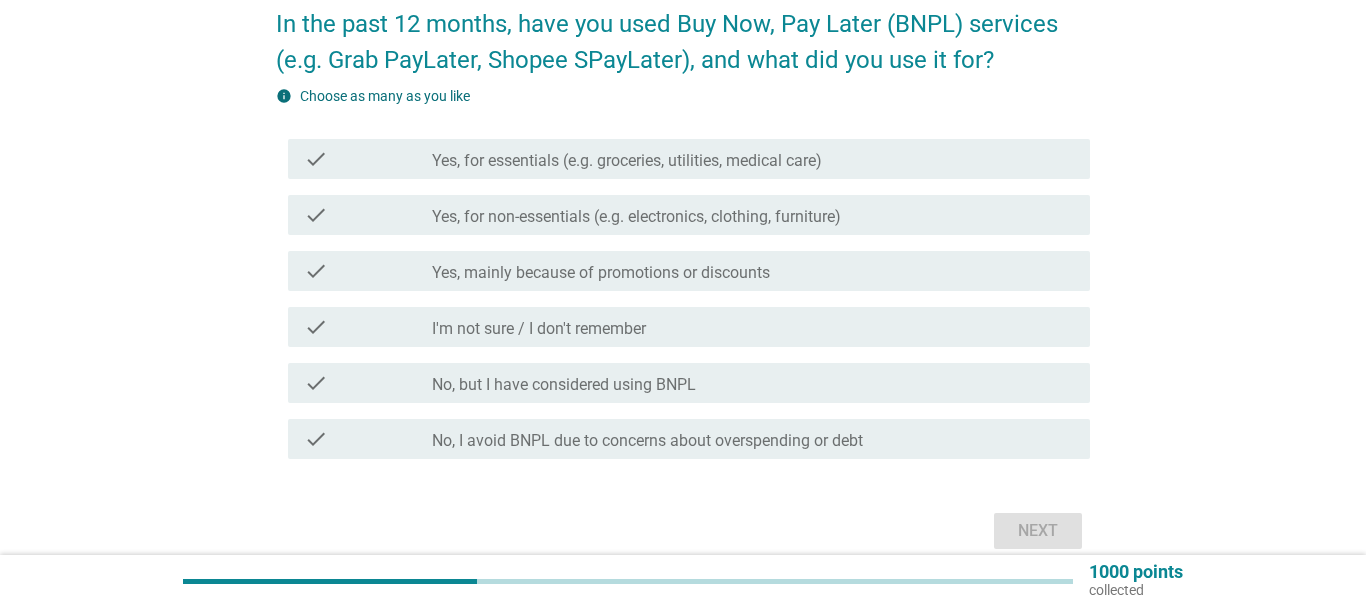 scroll, scrollTop: 204, scrollLeft: 0, axis: vertical 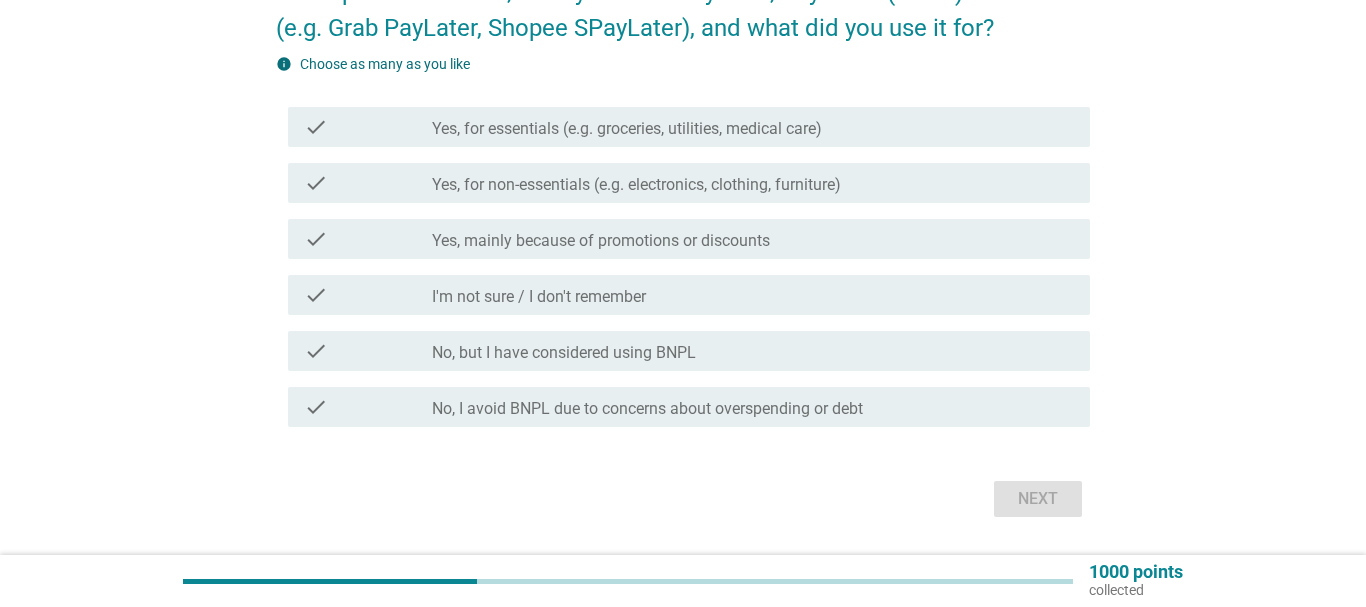 click on "check_box_outline_blank No, I avoid BNPL due to concerns about overspending or debt" at bounding box center [753, 407] 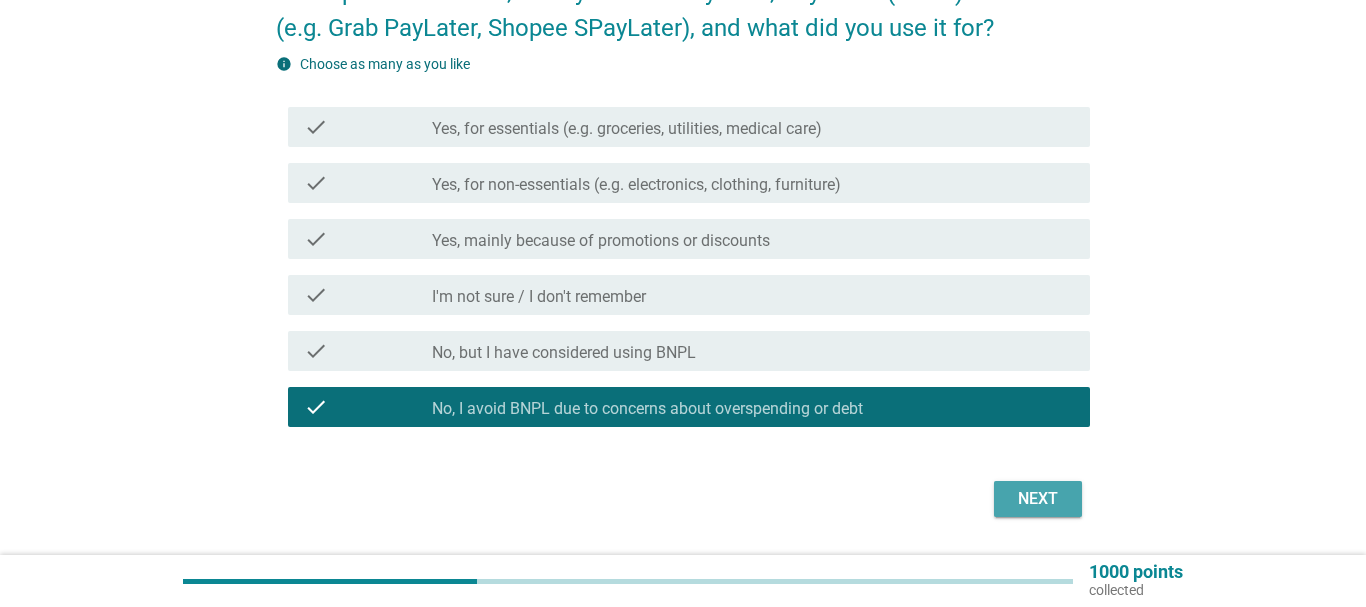 click on "Next" at bounding box center (1038, 499) 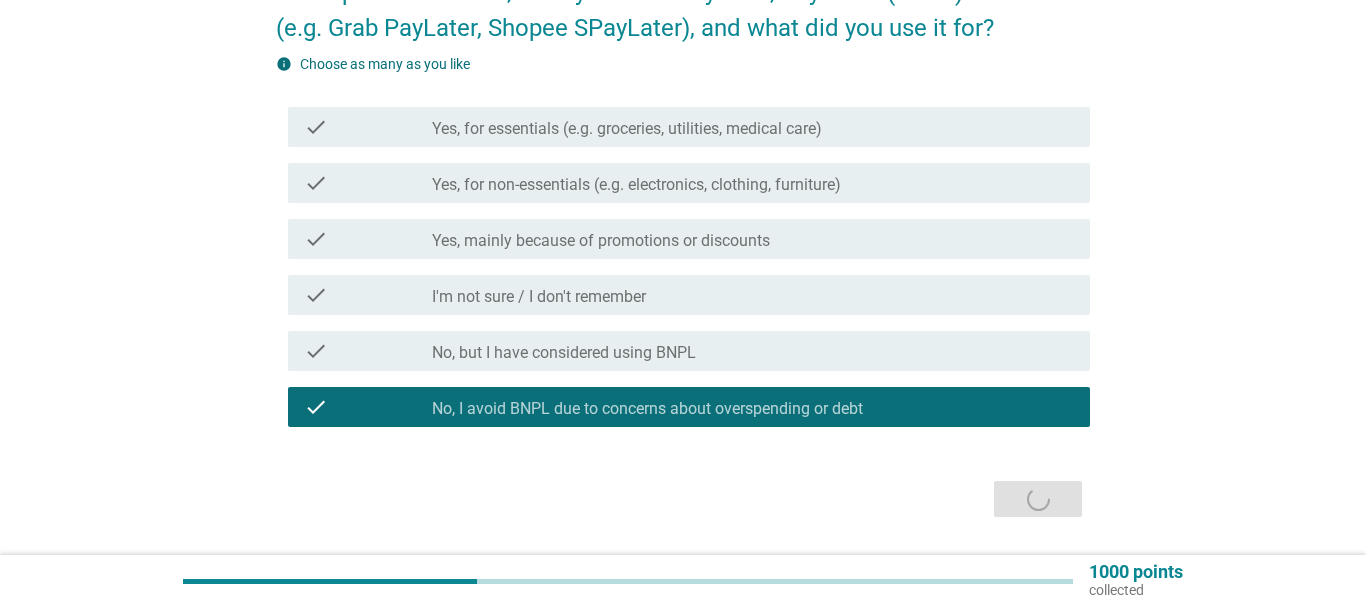 scroll, scrollTop: 0, scrollLeft: 0, axis: both 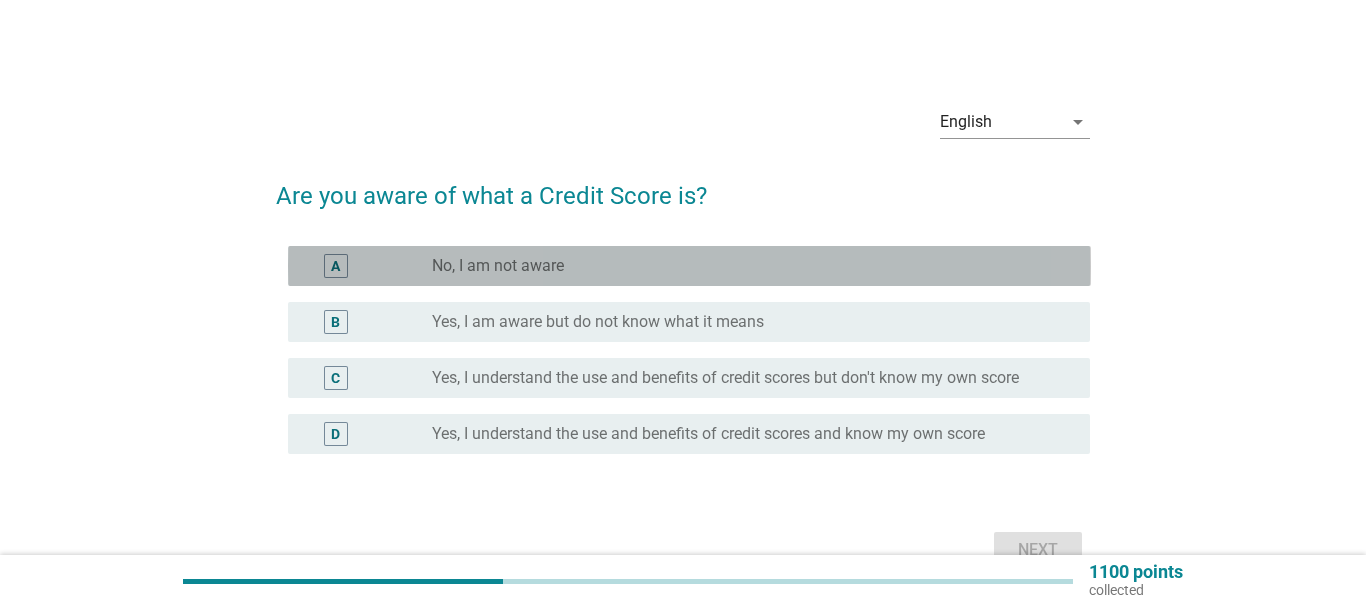 click on "No, I am not aware" at bounding box center [498, 266] 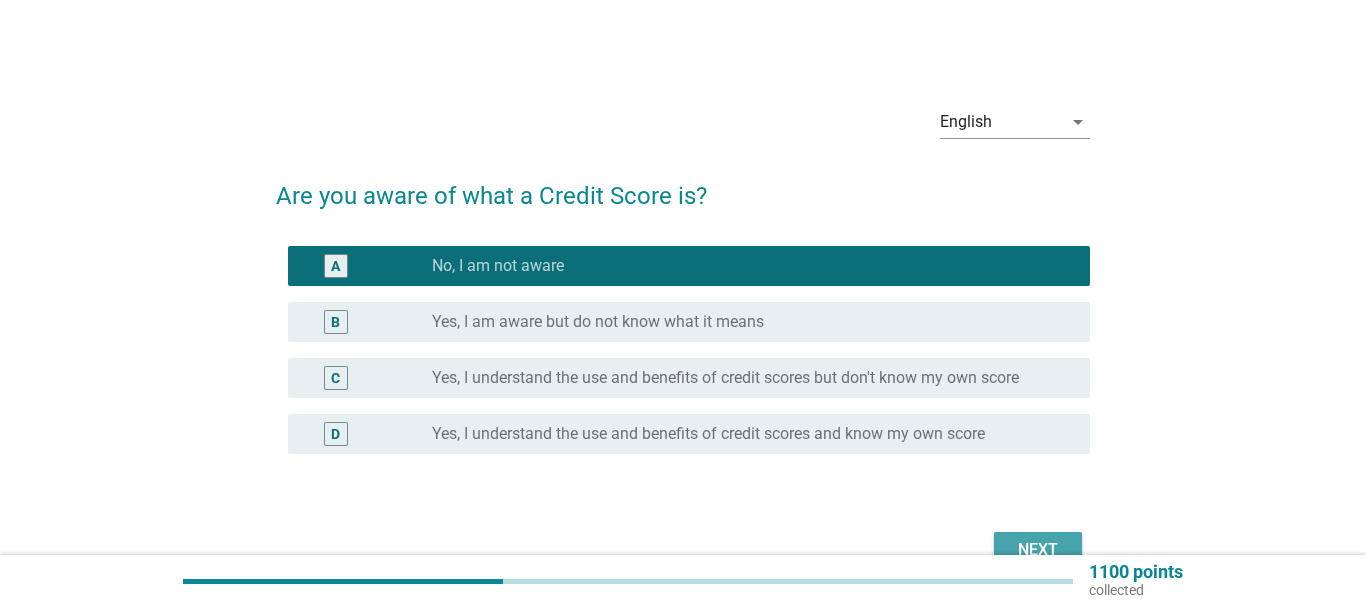 click on "Next" at bounding box center (1038, 550) 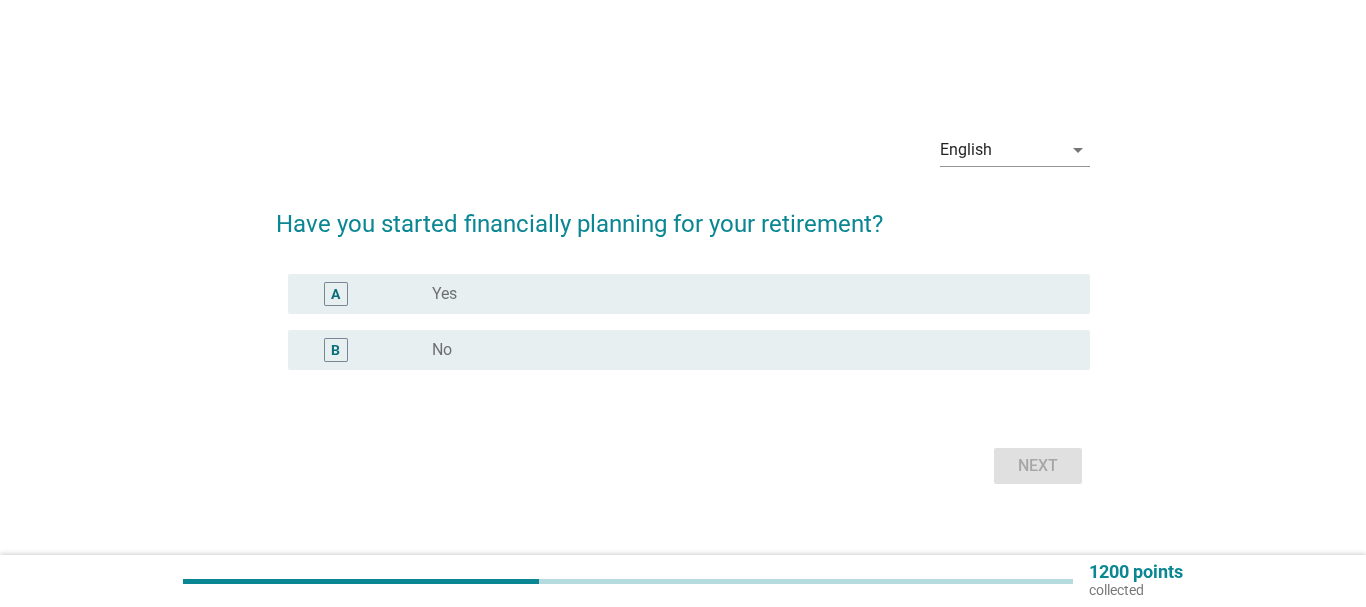 click on "radio_button_unchecked Yes" at bounding box center (745, 294) 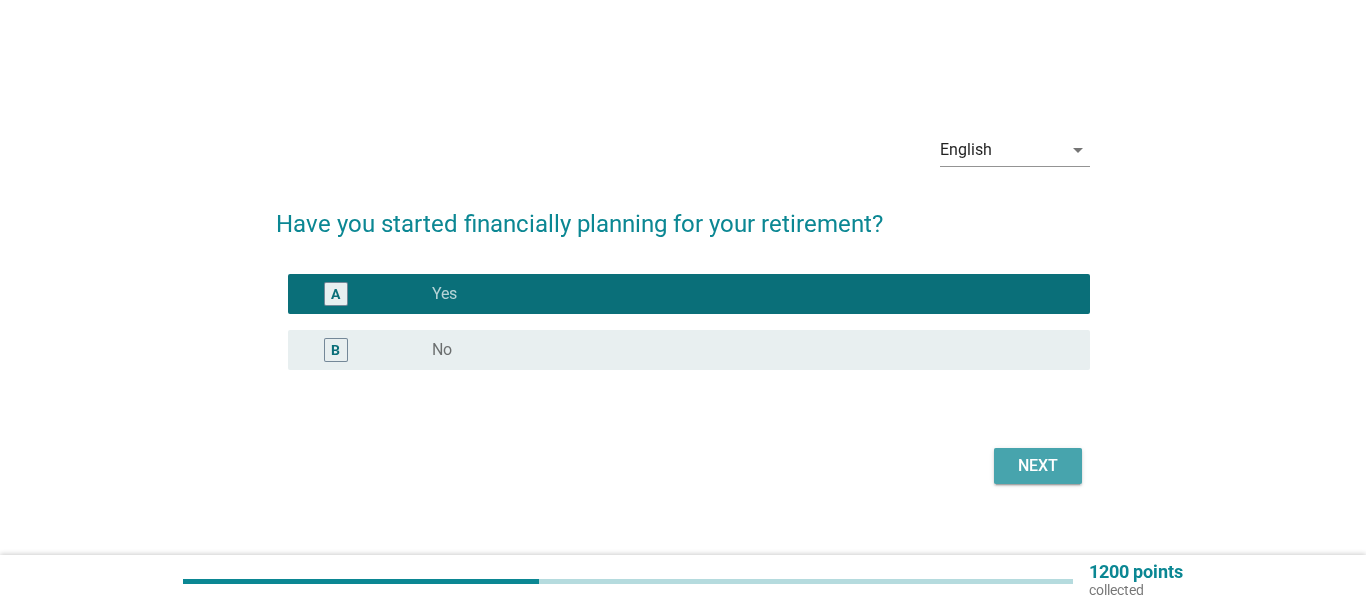 click on "Next" at bounding box center [1038, 466] 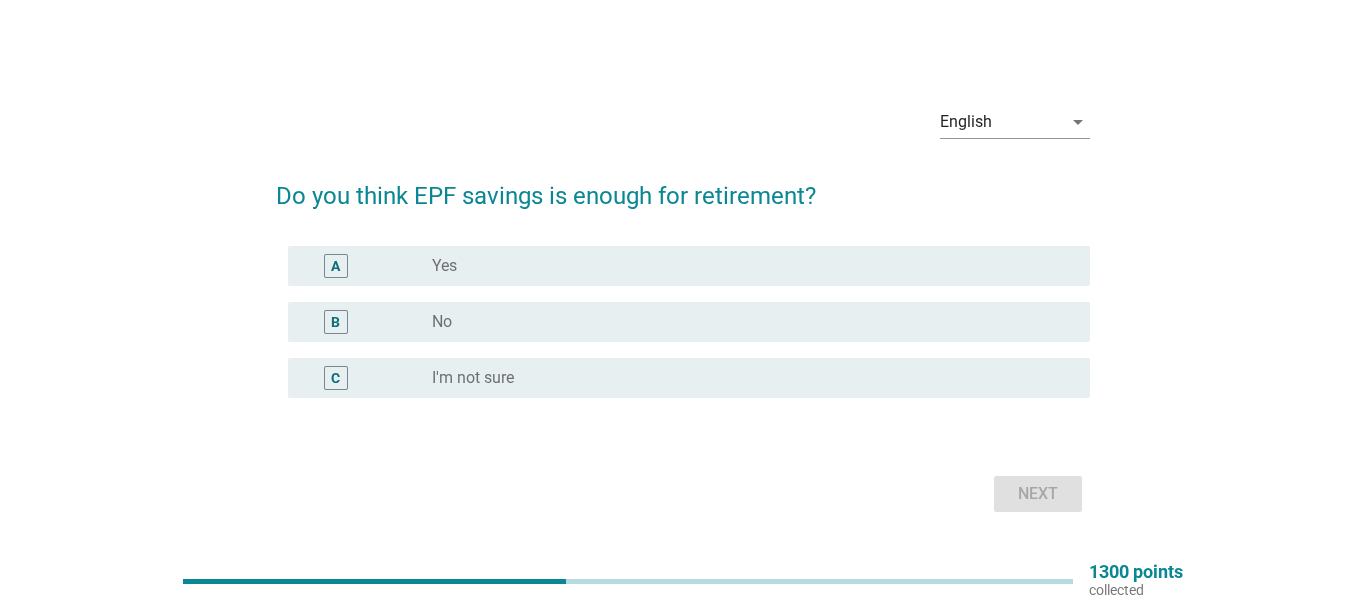 click on "I'm not sure" at bounding box center (473, 378) 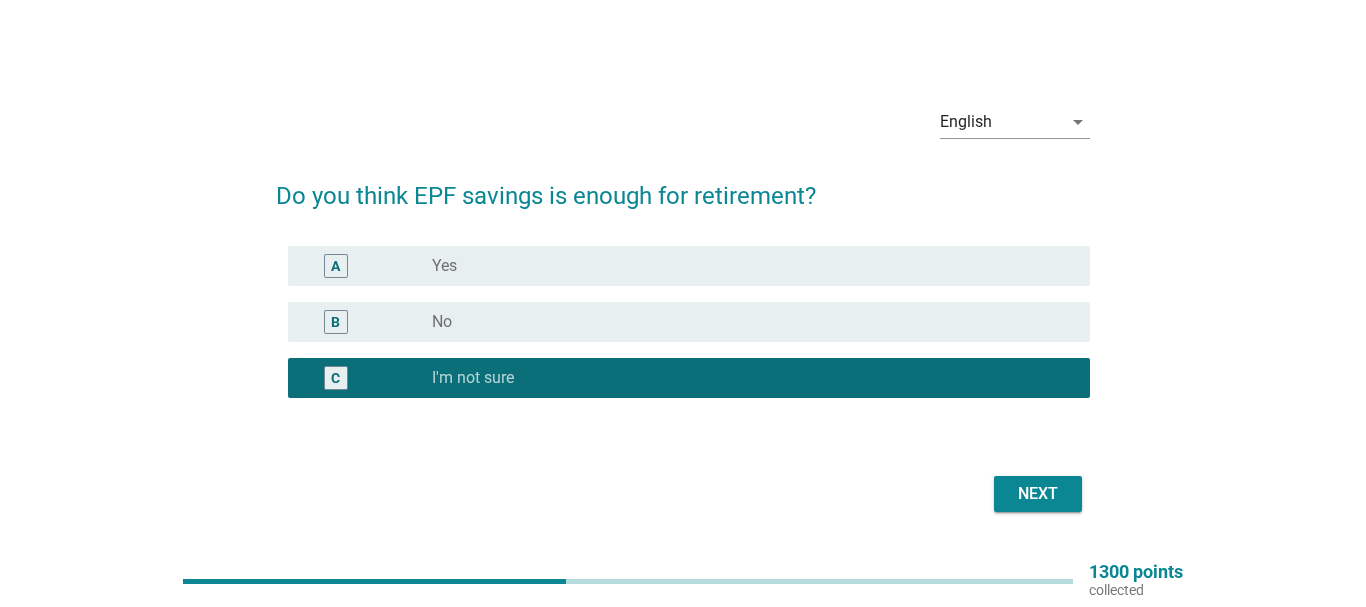 click on "Next" at bounding box center (1038, 494) 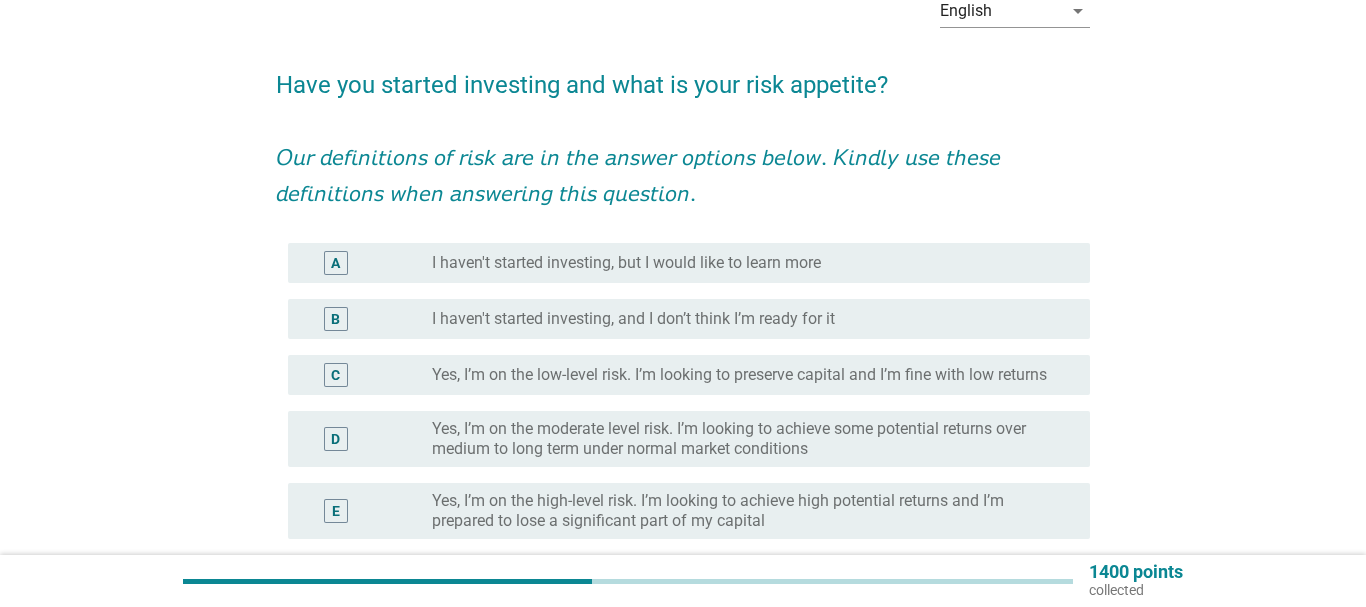 scroll, scrollTop: 204, scrollLeft: 0, axis: vertical 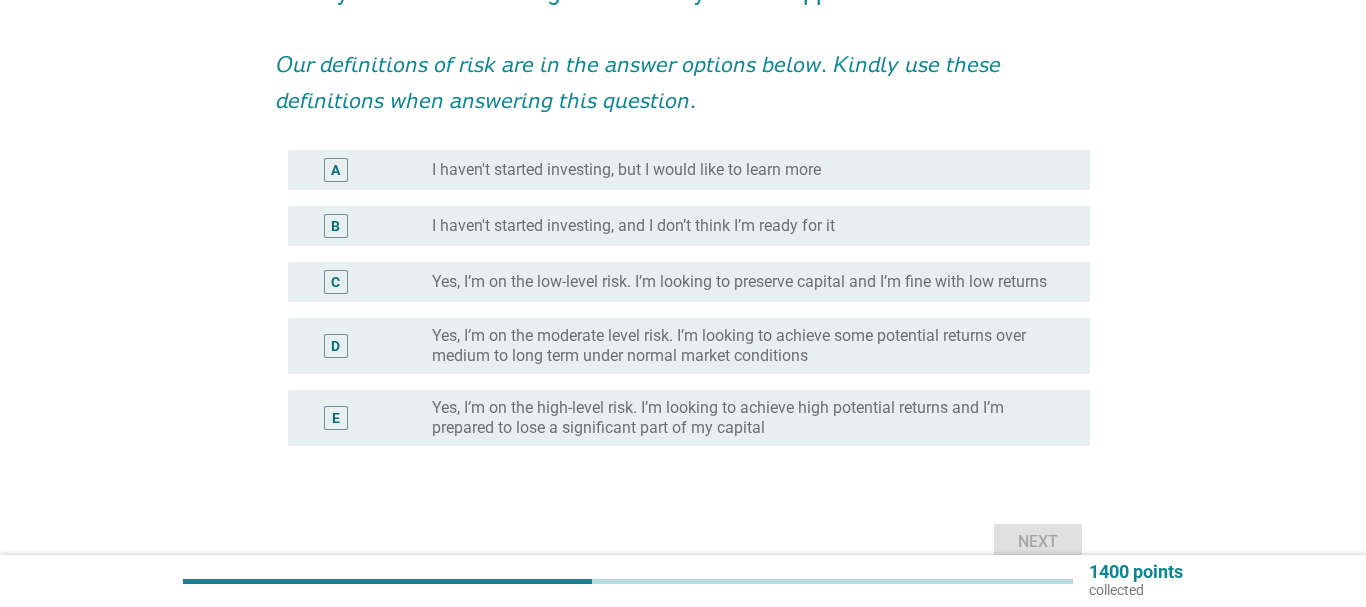 click on "Yes, I’m on the low-level risk. I’m looking to preserve capital and I’m fine with low returns" at bounding box center (739, 282) 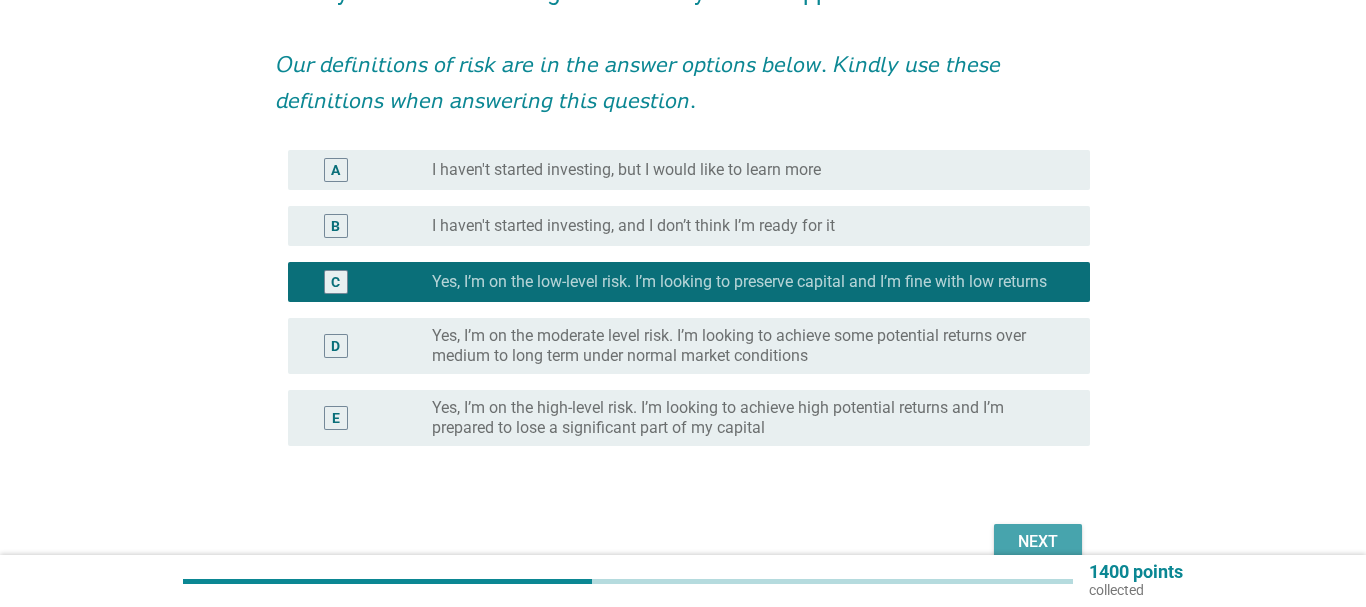 click on "Next" at bounding box center (1038, 542) 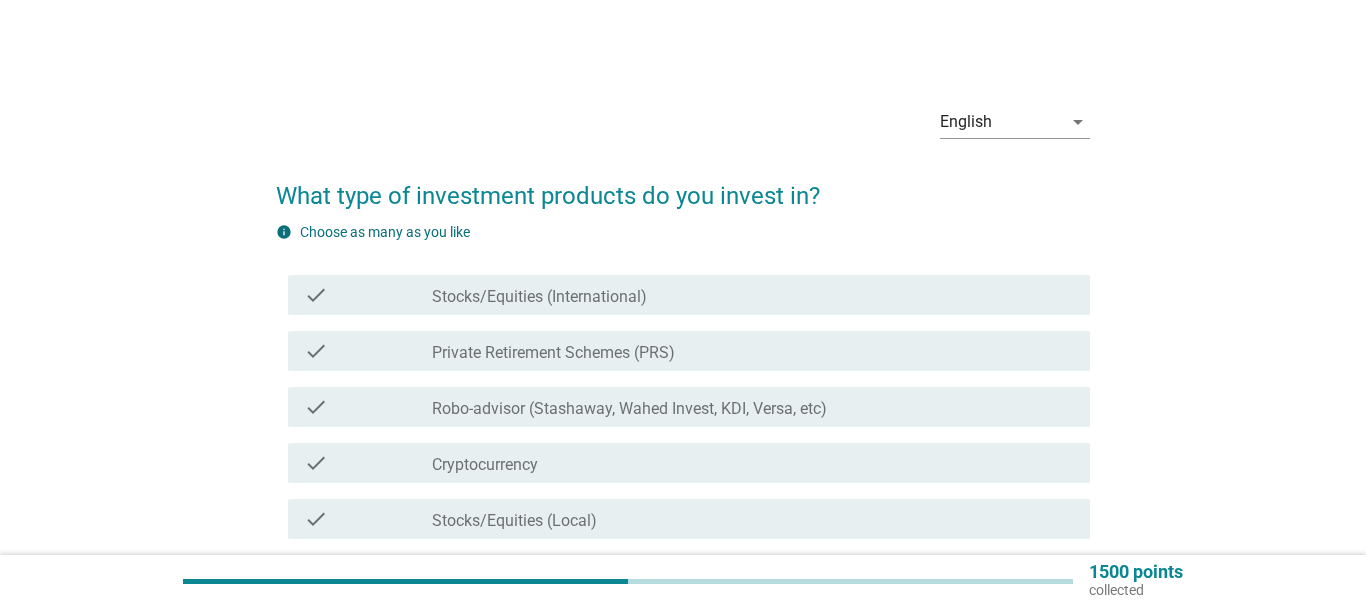 scroll, scrollTop: 102, scrollLeft: 0, axis: vertical 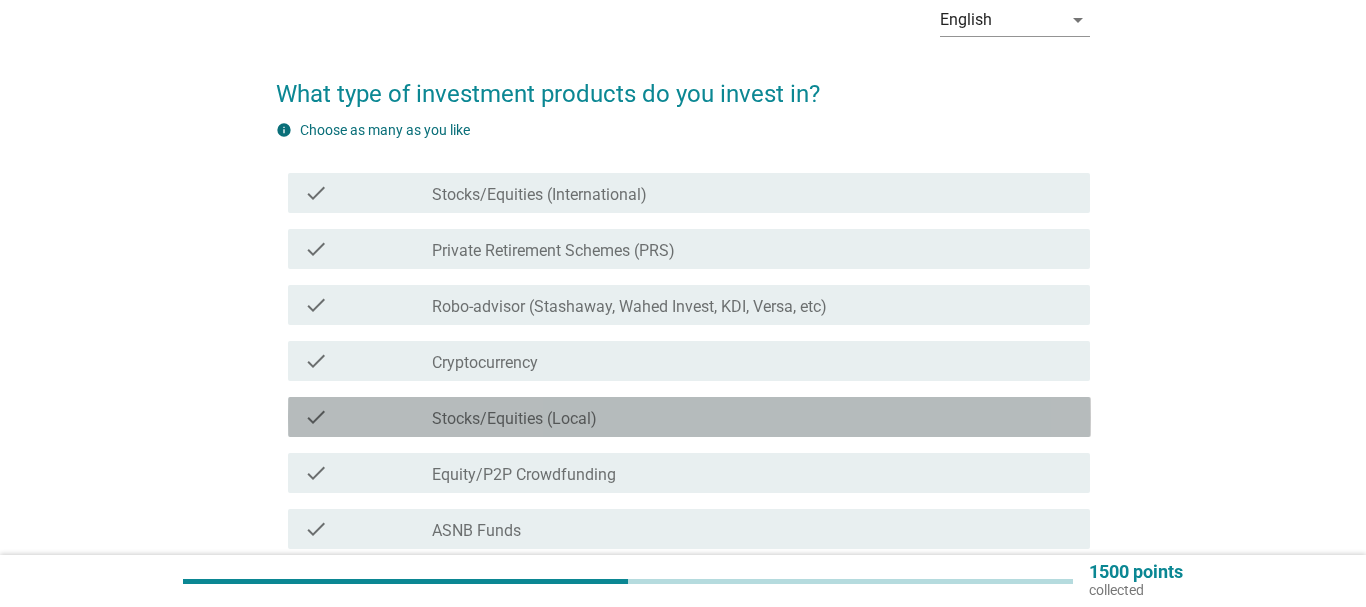 click on "check_box_outline_blank Stocks/Equities (Local)" at bounding box center (753, 417) 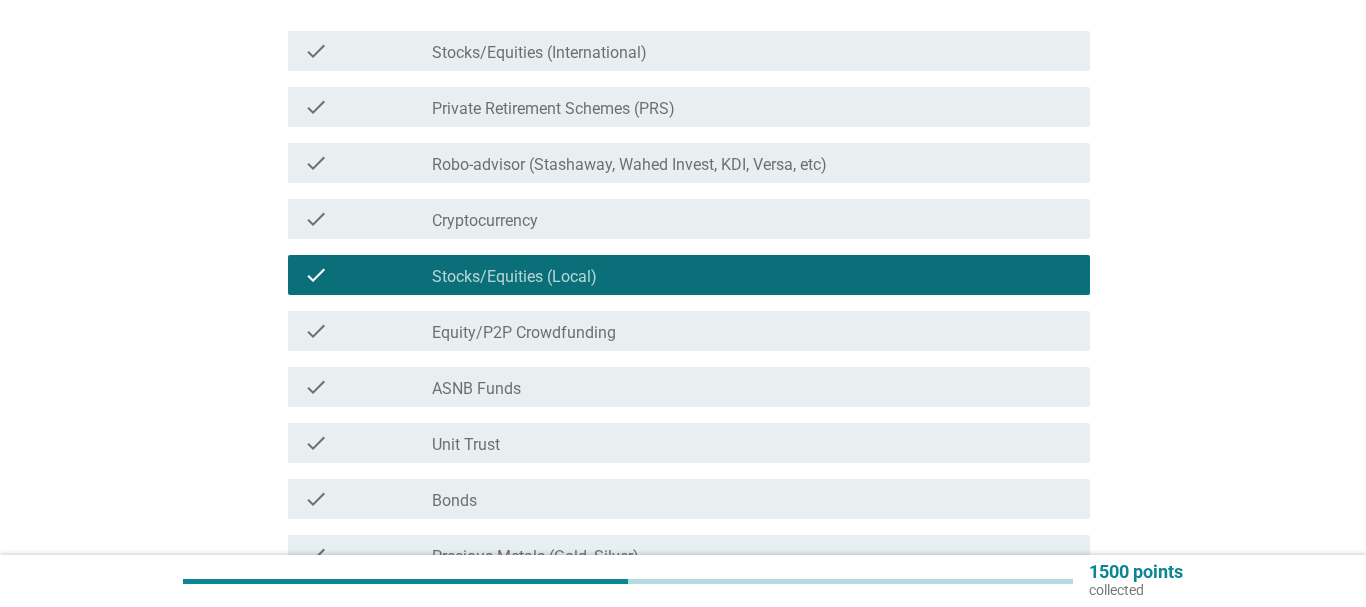scroll, scrollTop: 306, scrollLeft: 0, axis: vertical 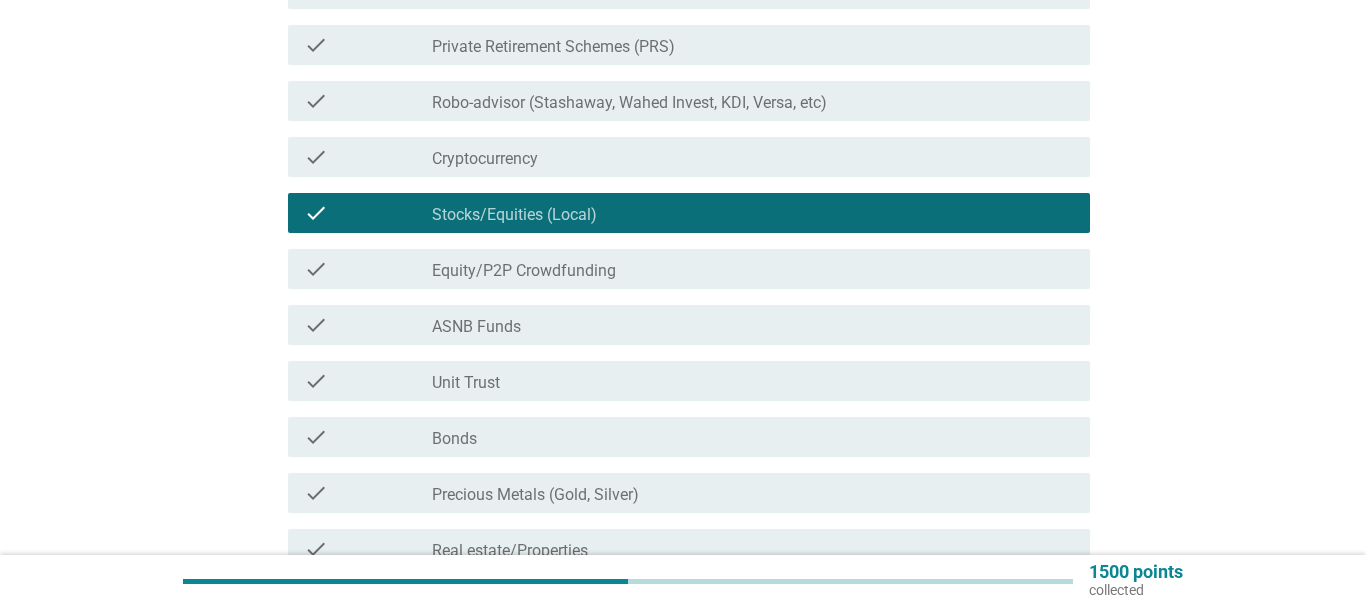 click on "check     check_box_outline_blank Unit Trust" at bounding box center (689, 381) 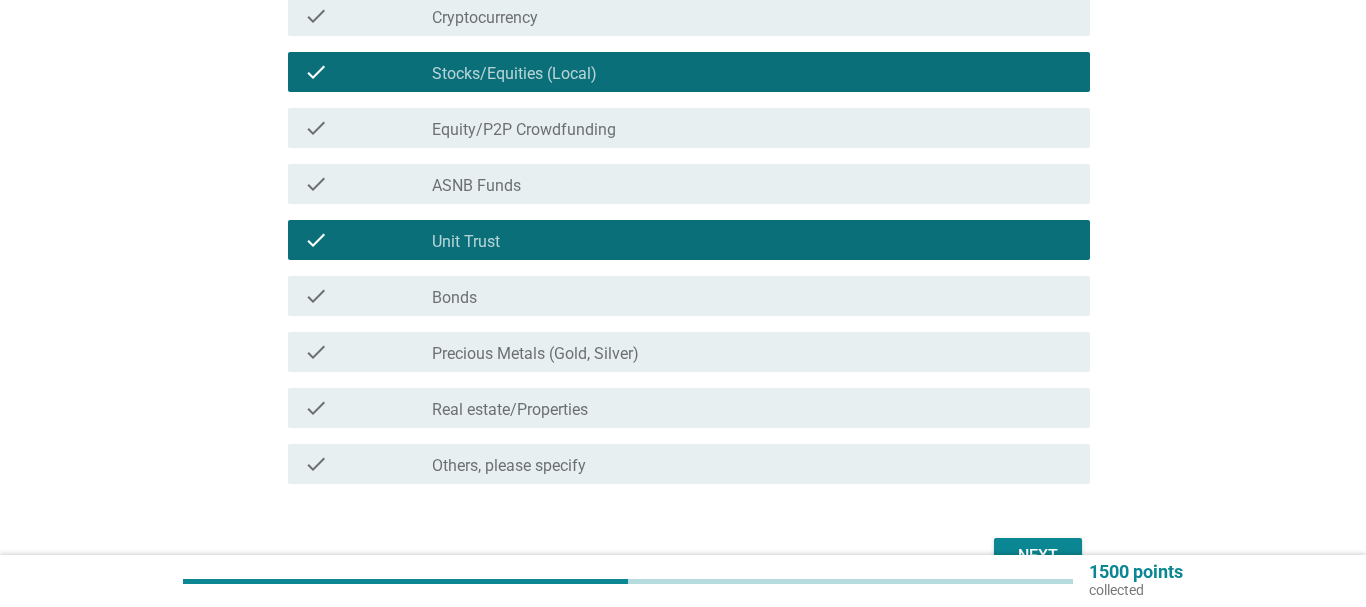 scroll, scrollTop: 562, scrollLeft: 0, axis: vertical 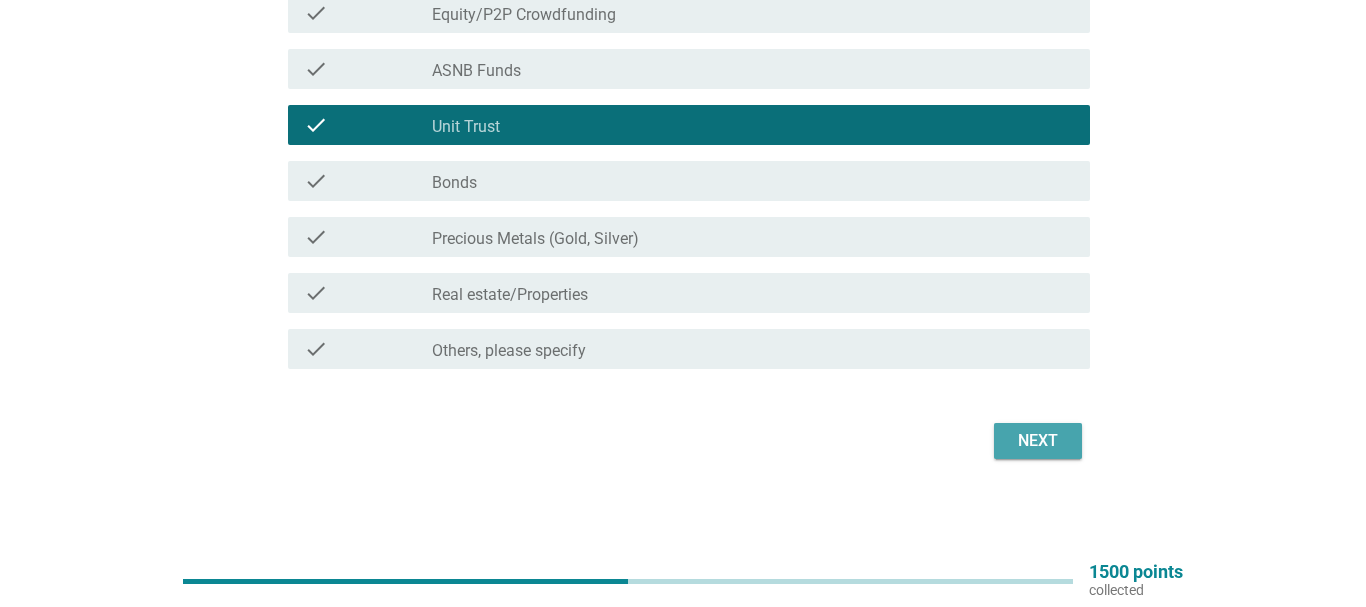 click on "Next" at bounding box center [1038, 441] 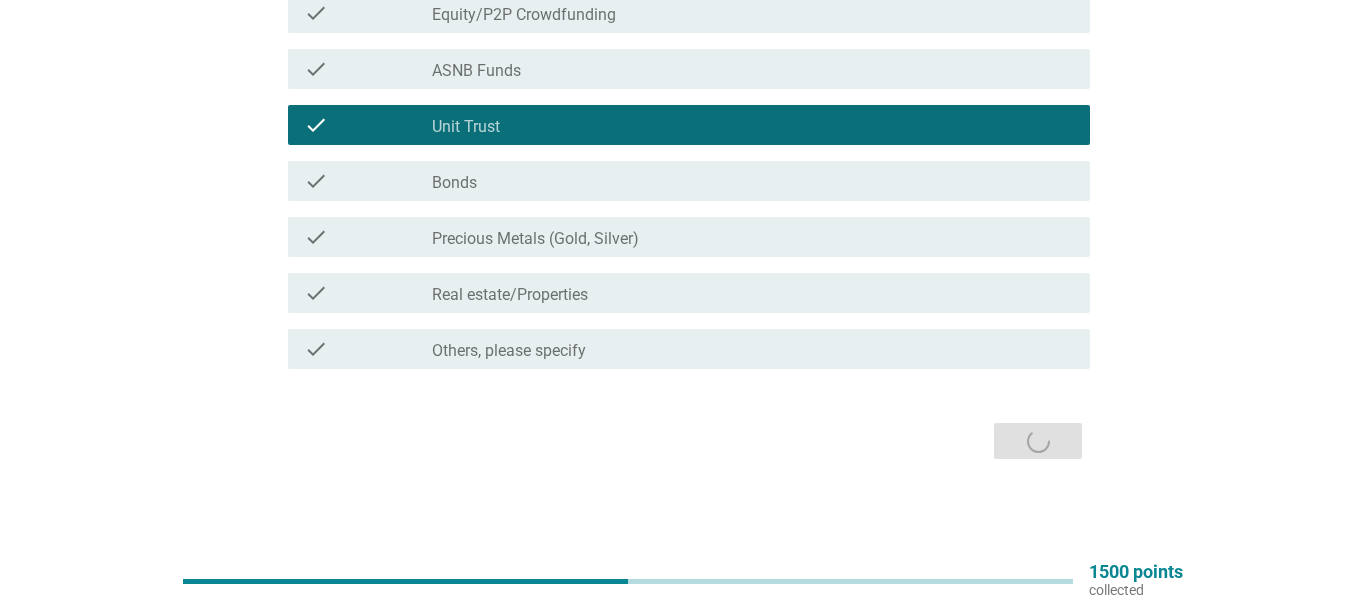scroll, scrollTop: 0, scrollLeft: 0, axis: both 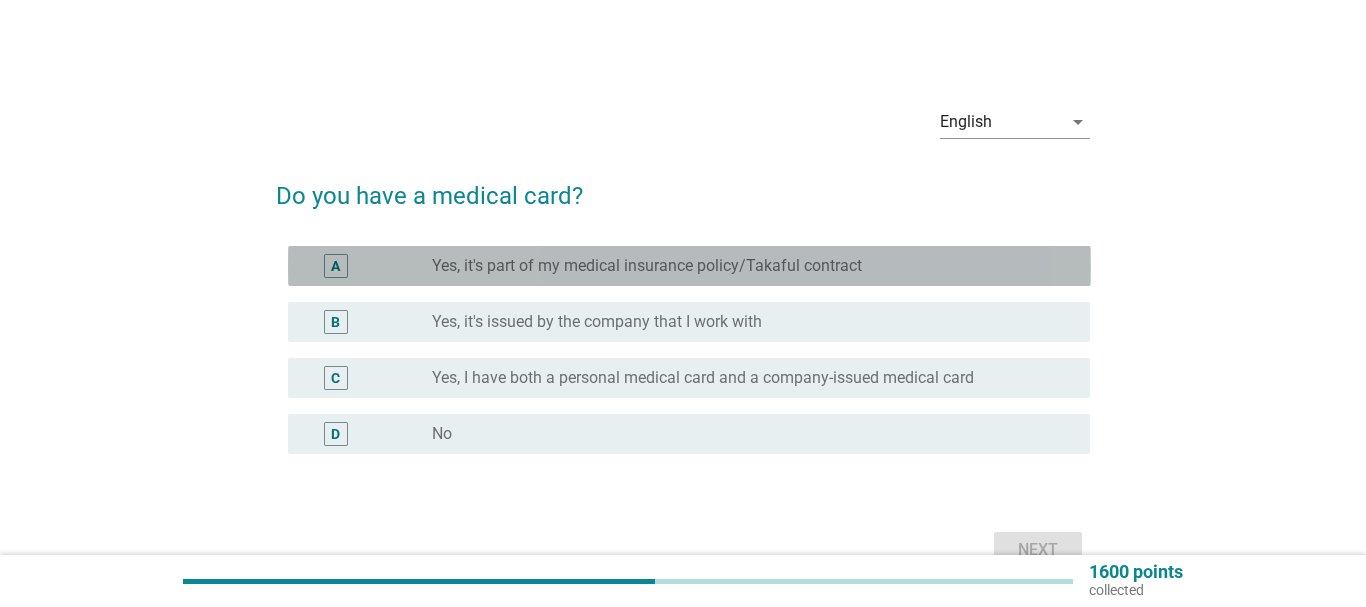 click on "Yes, it's part of my medical insurance policy/Takaful contract" at bounding box center (647, 266) 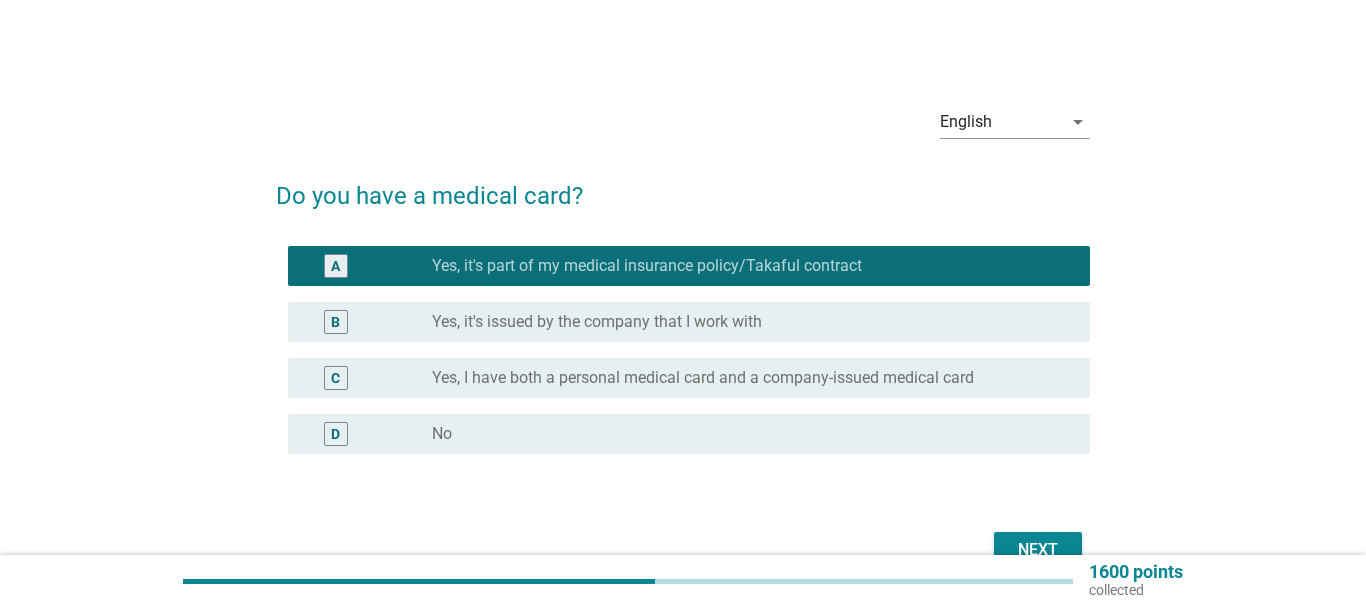 click on "Next" at bounding box center (1038, 550) 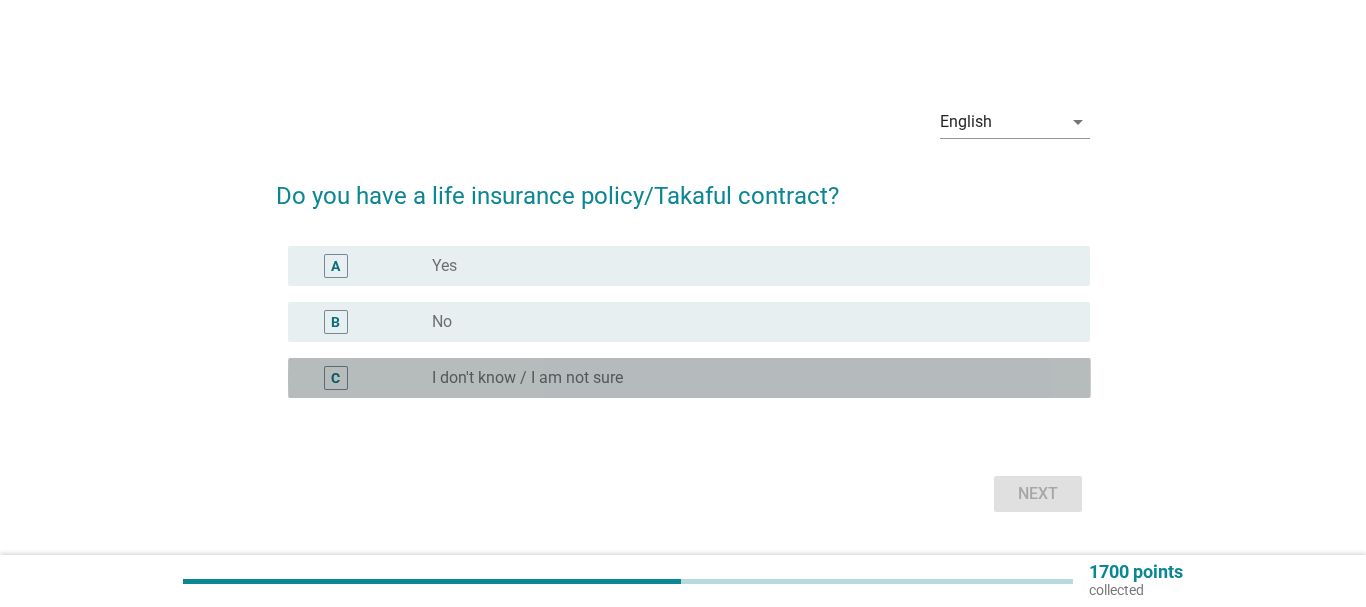 click on "I don't know / I am not sure" at bounding box center (527, 378) 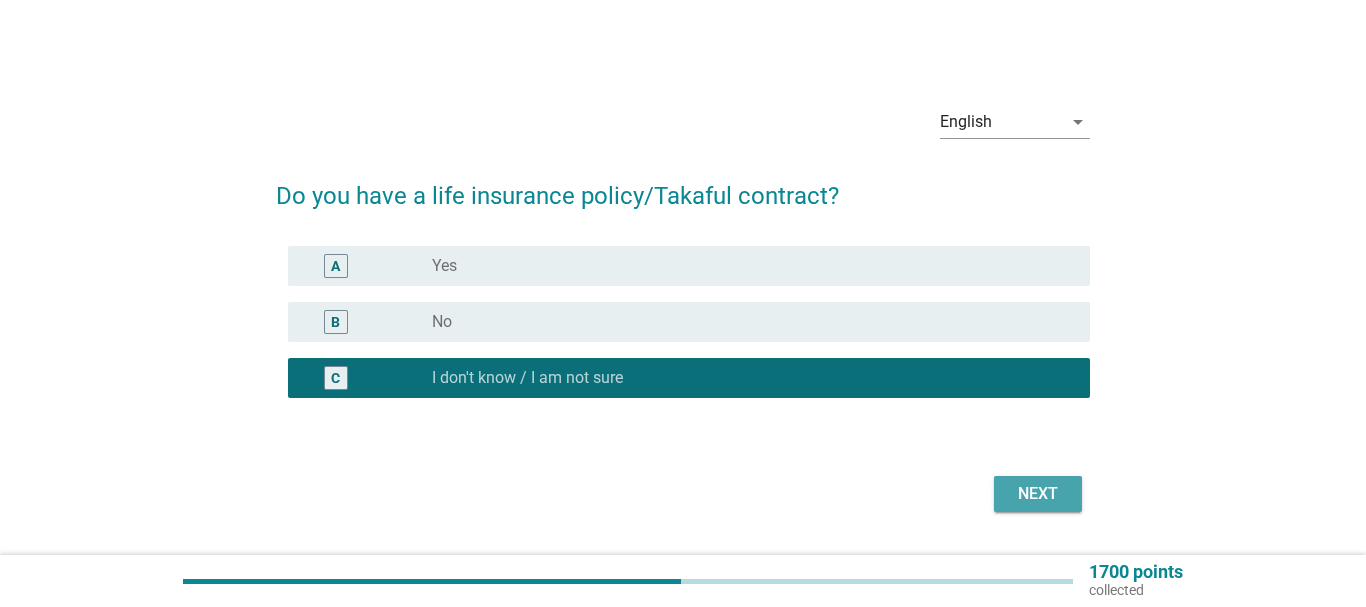click on "Next" at bounding box center [1038, 494] 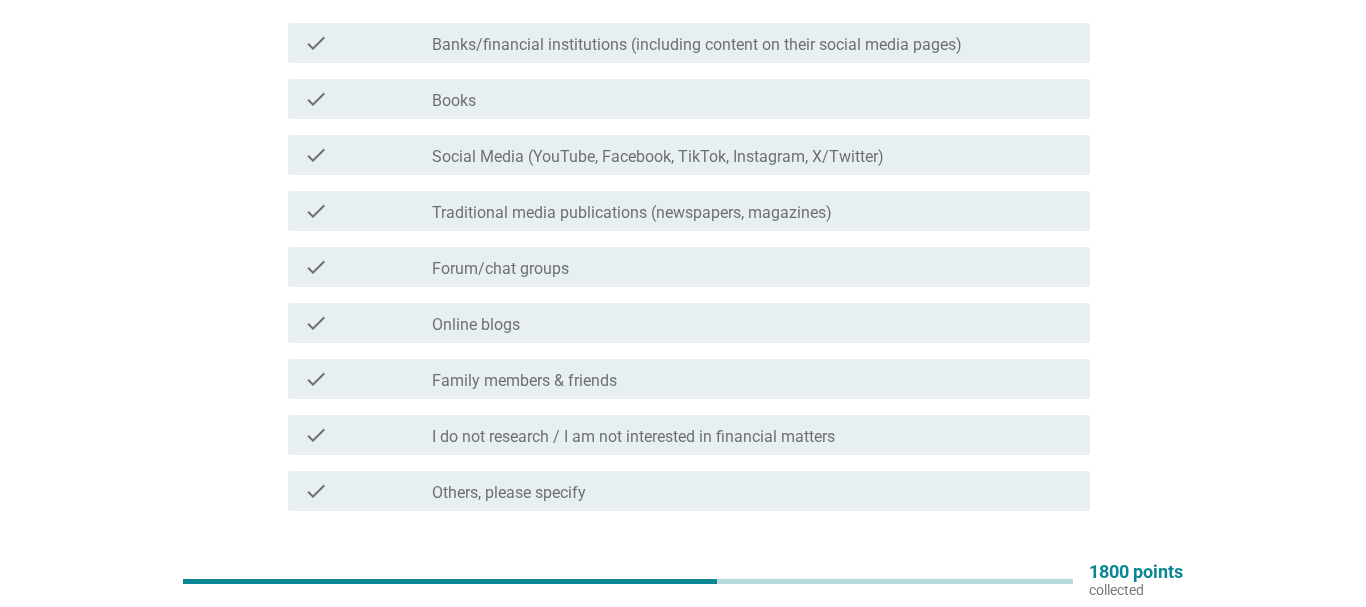 scroll, scrollTop: 88, scrollLeft: 0, axis: vertical 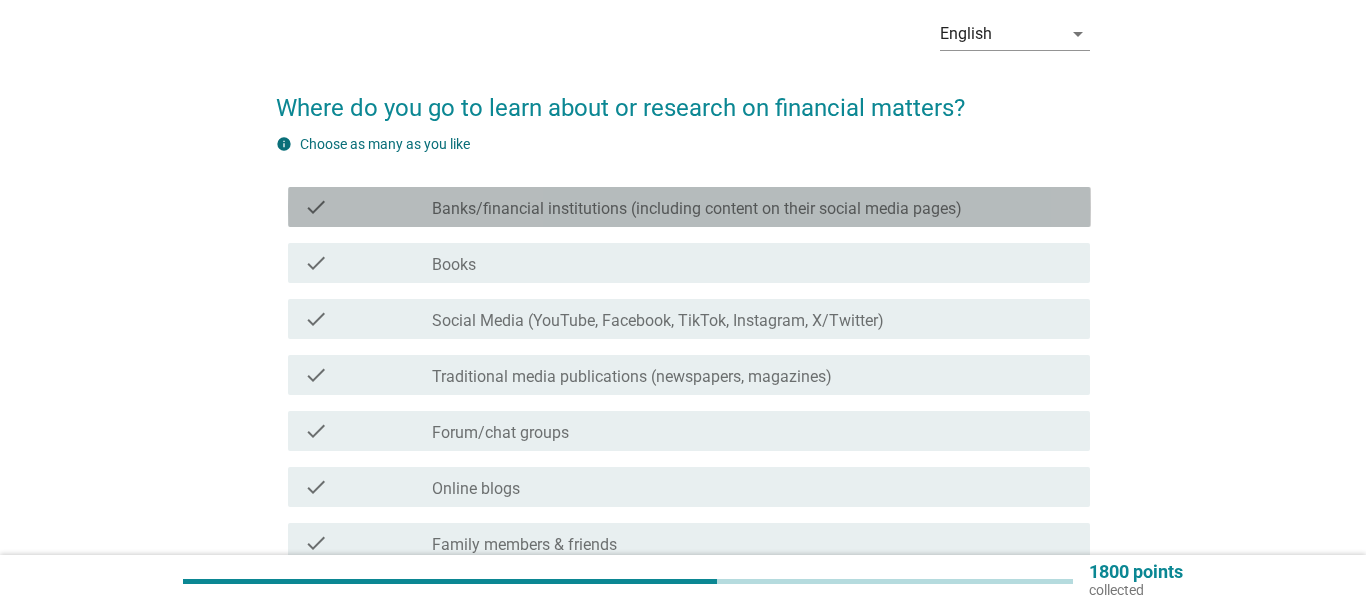 click on "Banks/financial institutions (including content on their social media pages)" at bounding box center (697, 209) 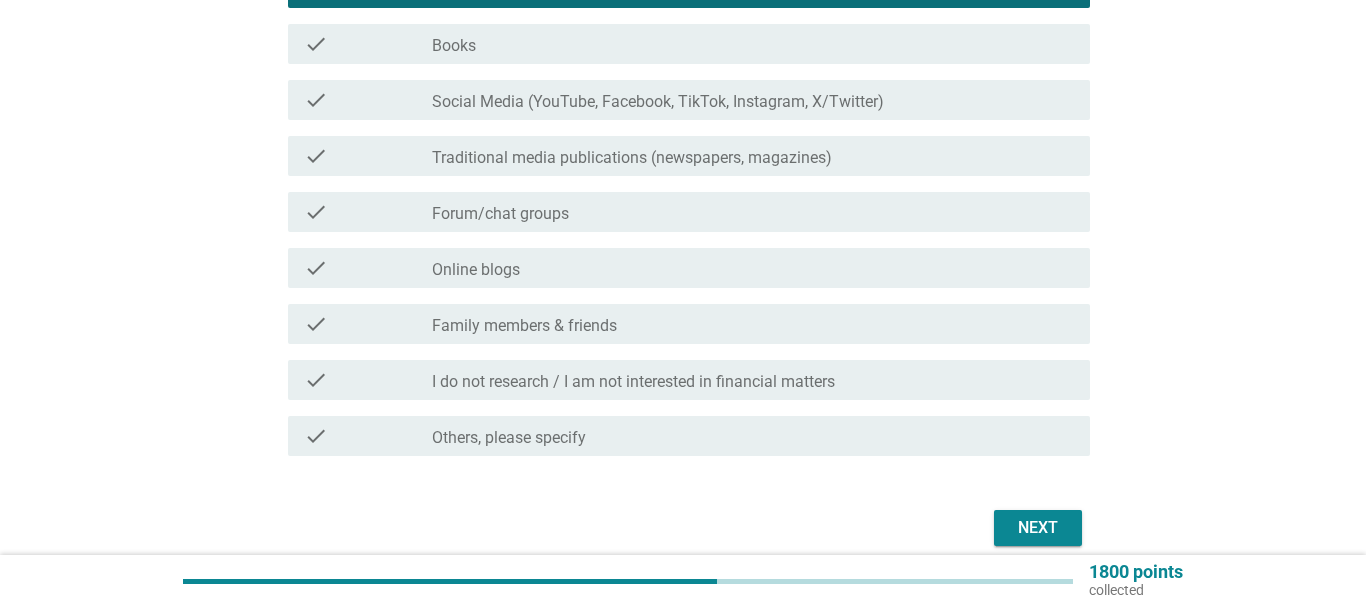 scroll, scrollTop: 394, scrollLeft: 0, axis: vertical 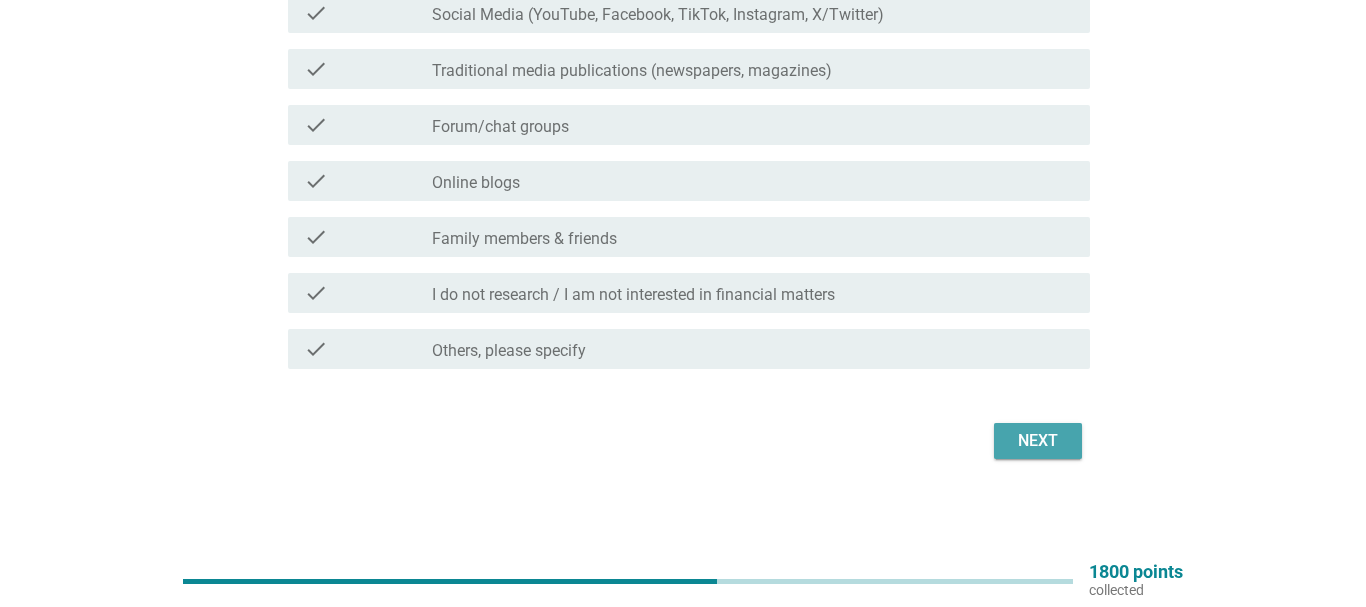 click on "Next" at bounding box center (1038, 441) 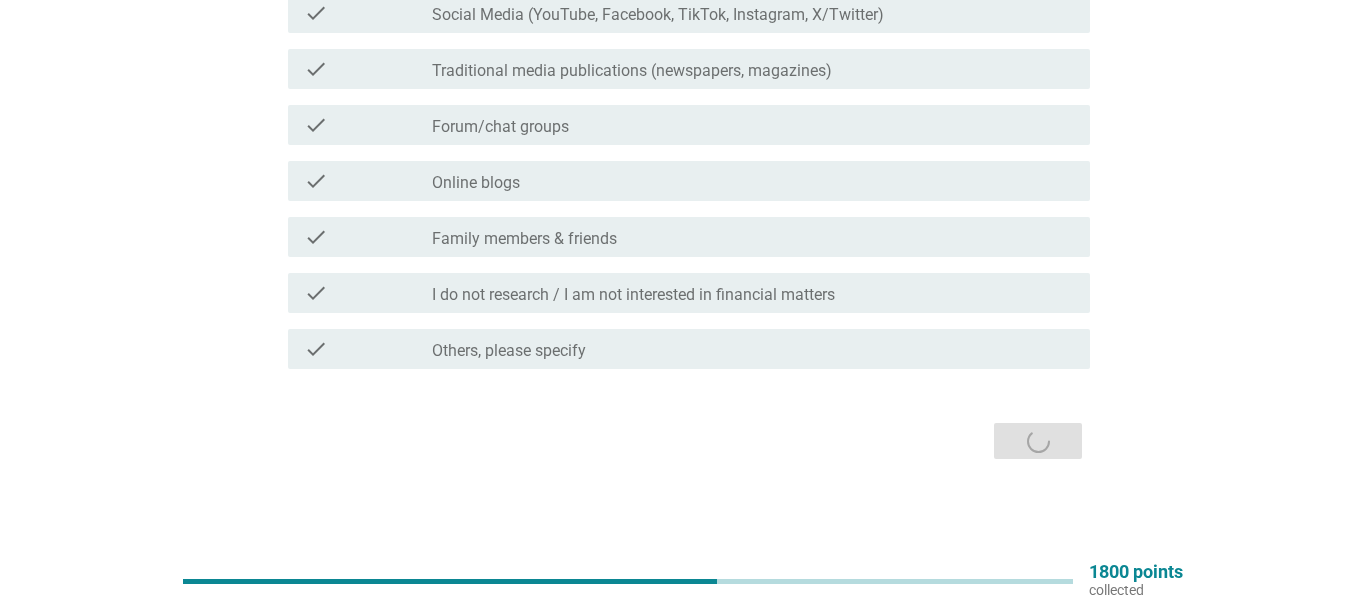 scroll, scrollTop: 0, scrollLeft: 0, axis: both 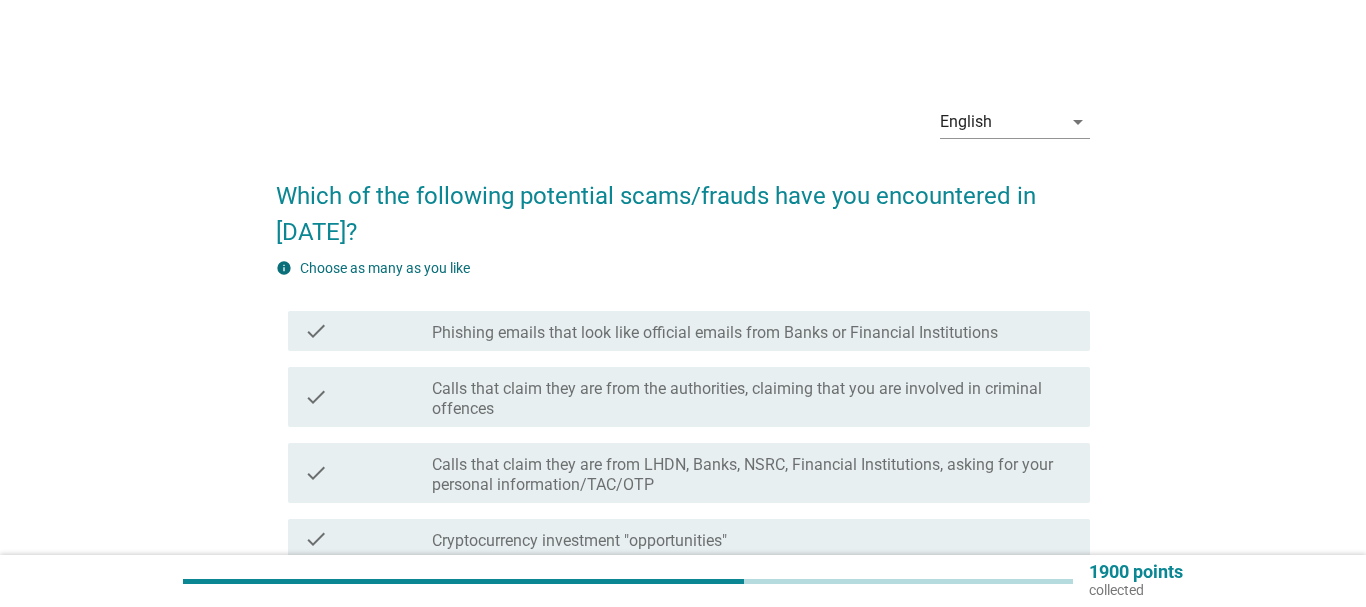 drag, startPoint x: 583, startPoint y: 329, endPoint x: 577, endPoint y: 385, distance: 56.32051 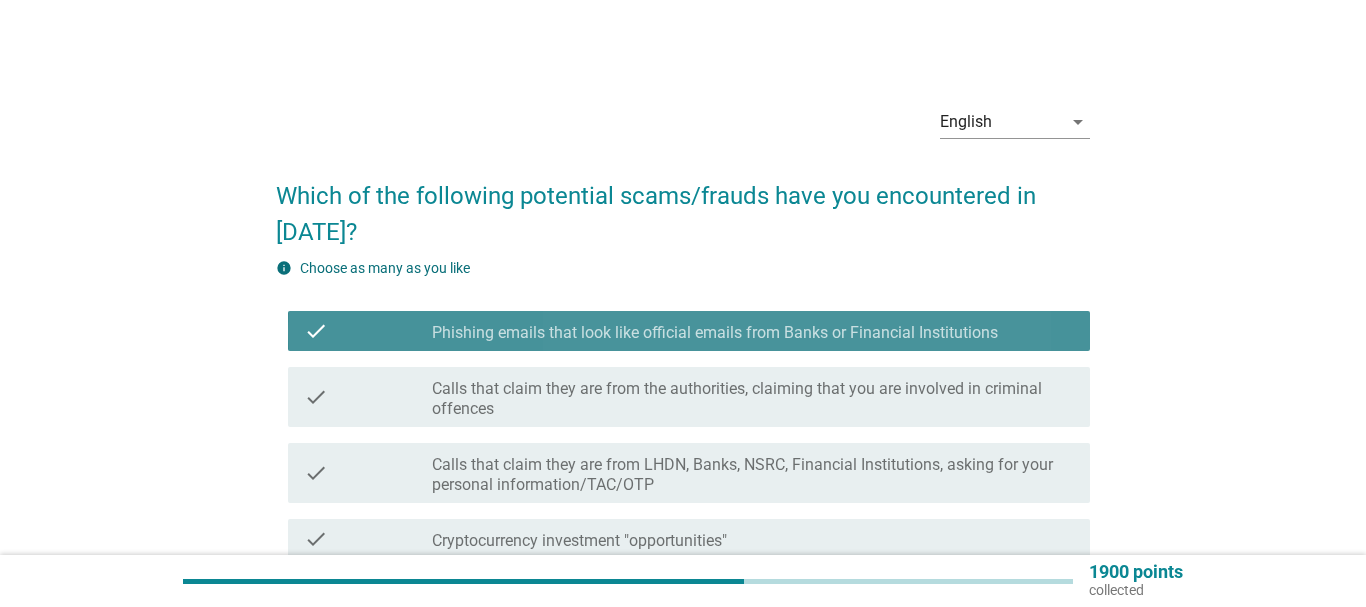 click on "Calls that claim they are from the authorities, claiming that you are involved in criminal offences" at bounding box center (753, 399) 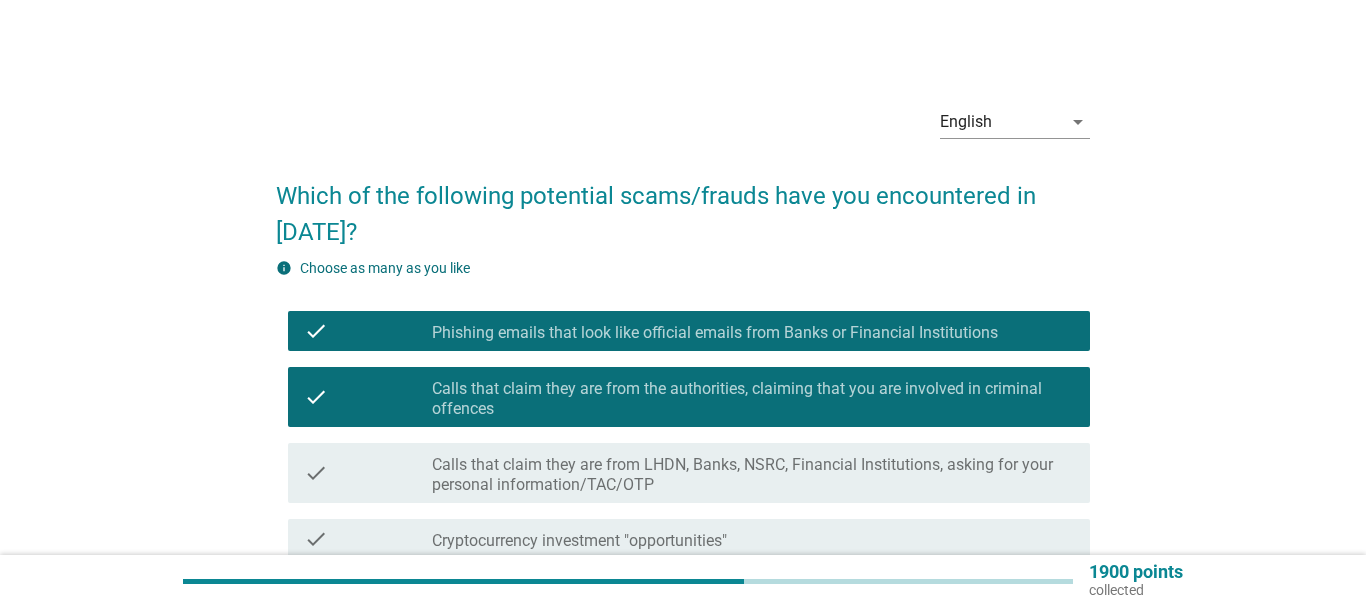 click on "Calls that claim they are from LHDN, Banks, NSRC, Financial Institutions, asking for your personal information/TAC/OTP" at bounding box center [753, 475] 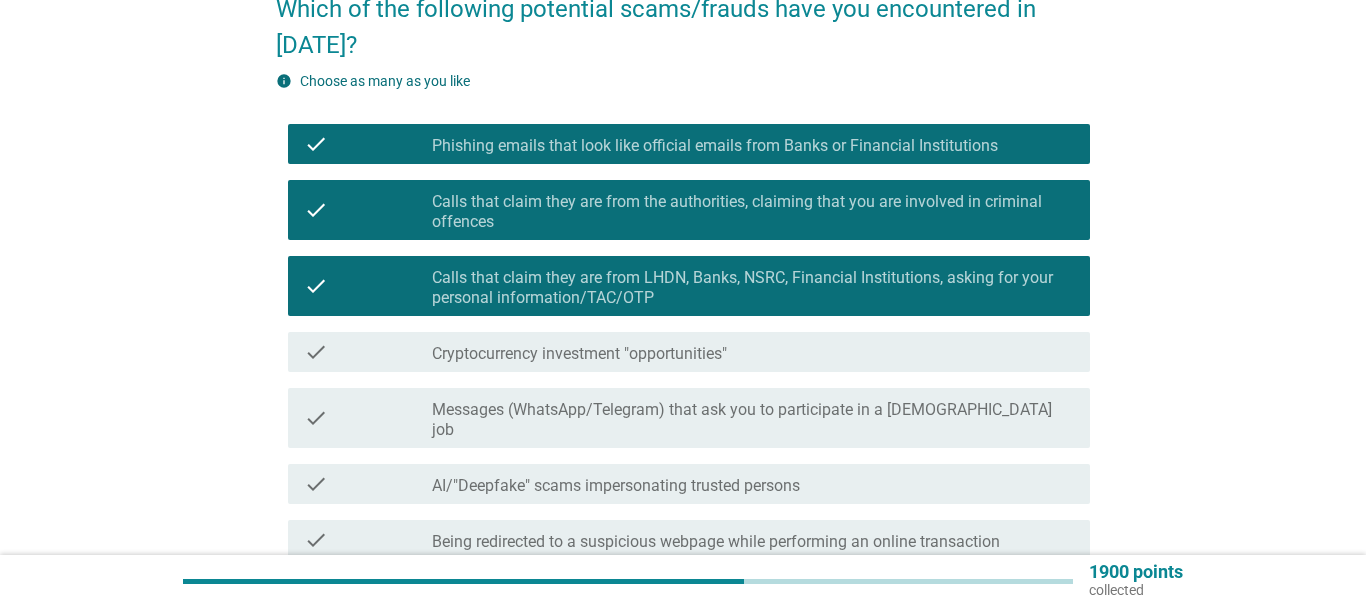 scroll, scrollTop: 306, scrollLeft: 0, axis: vertical 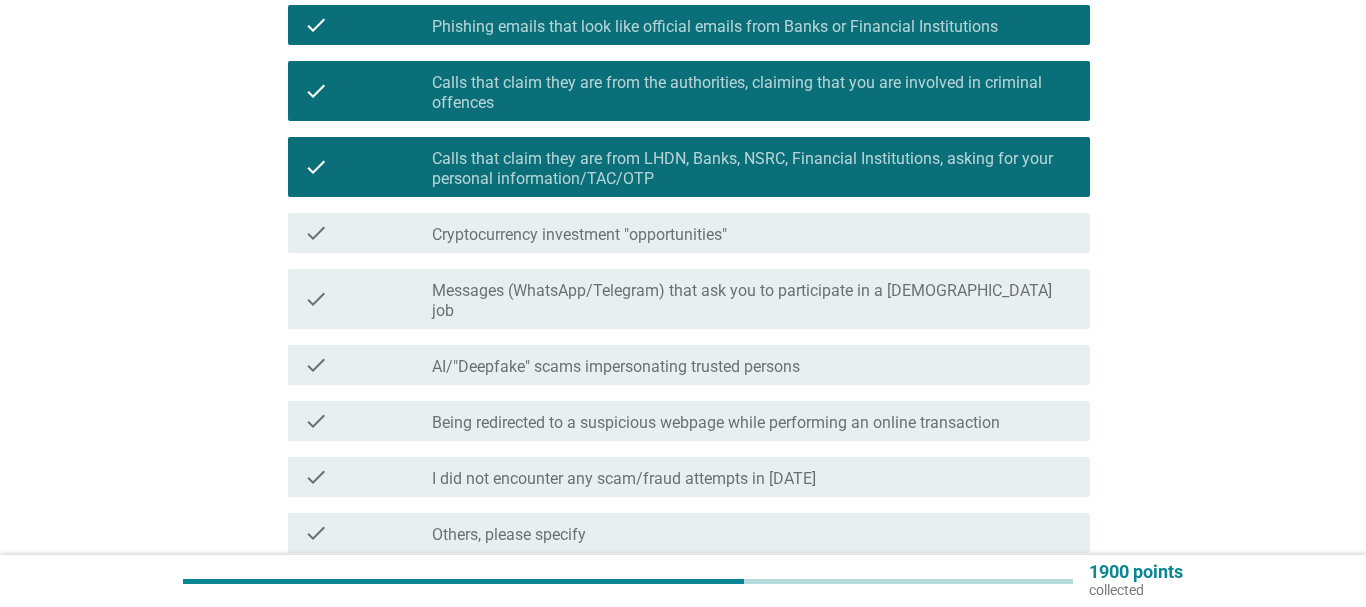 click on "Cryptocurrency investment "opportunities"" at bounding box center (579, 235) 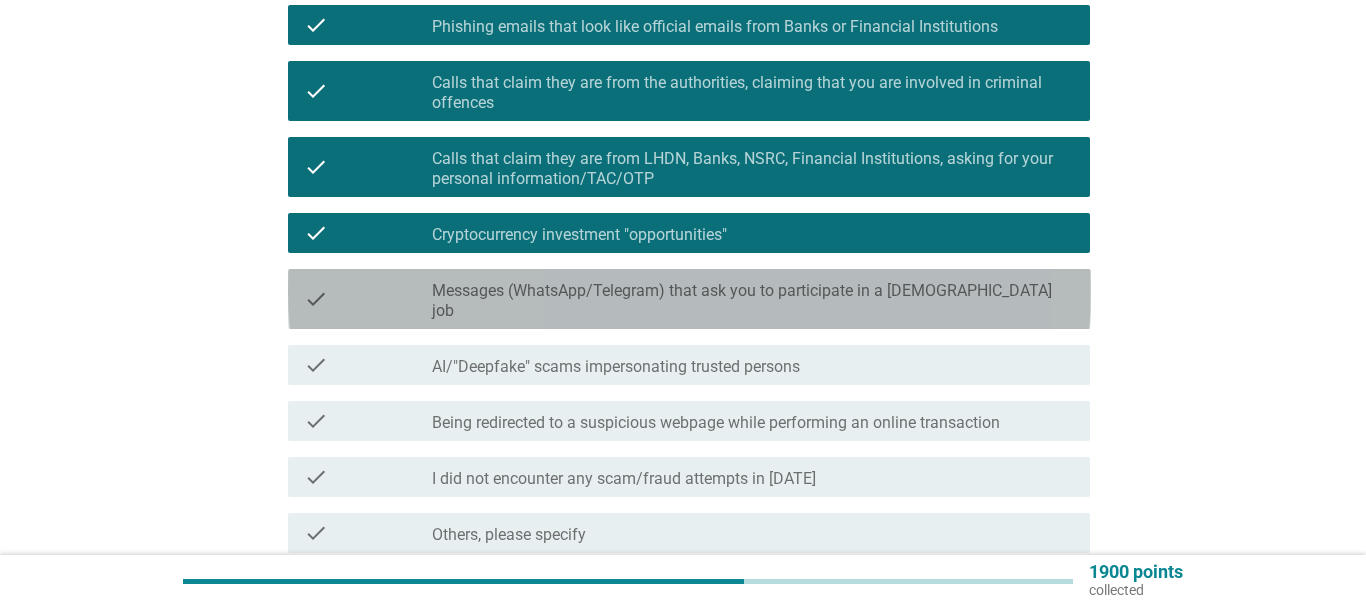 click on "Messages (WhatsApp/Telegram) that ask you to participate in a [DEMOGRAPHIC_DATA] job" at bounding box center (753, 301) 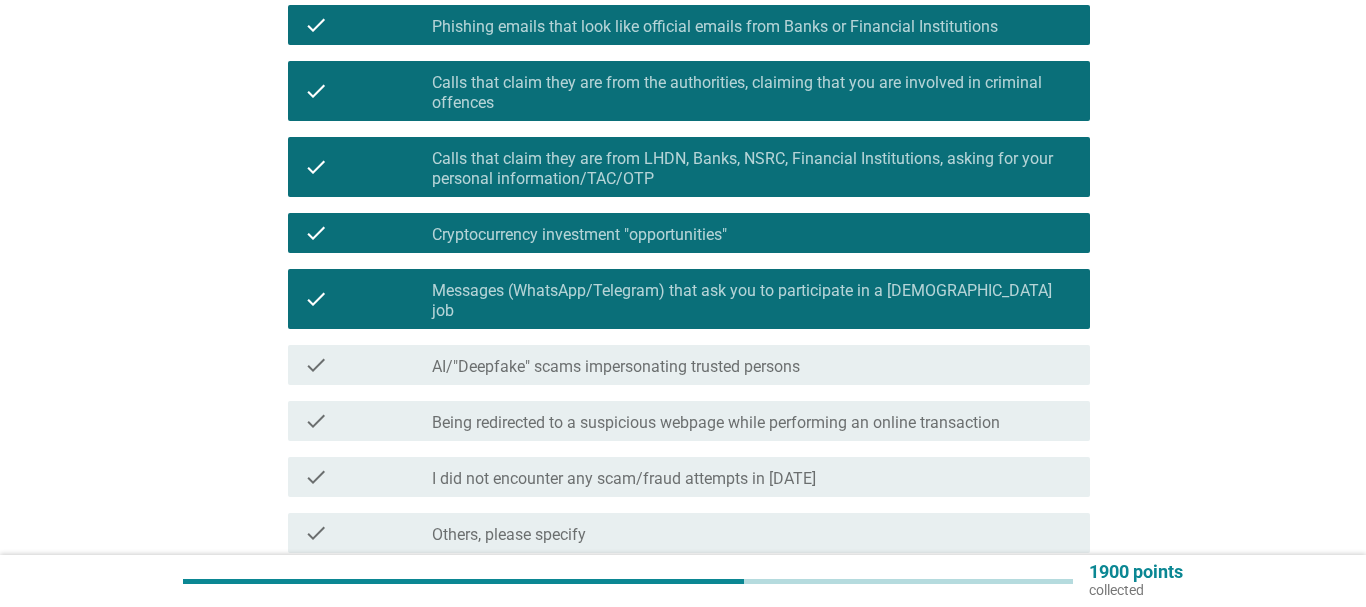 click on "AI/"Deepfake" scams impersonating trusted persons" at bounding box center (616, 367) 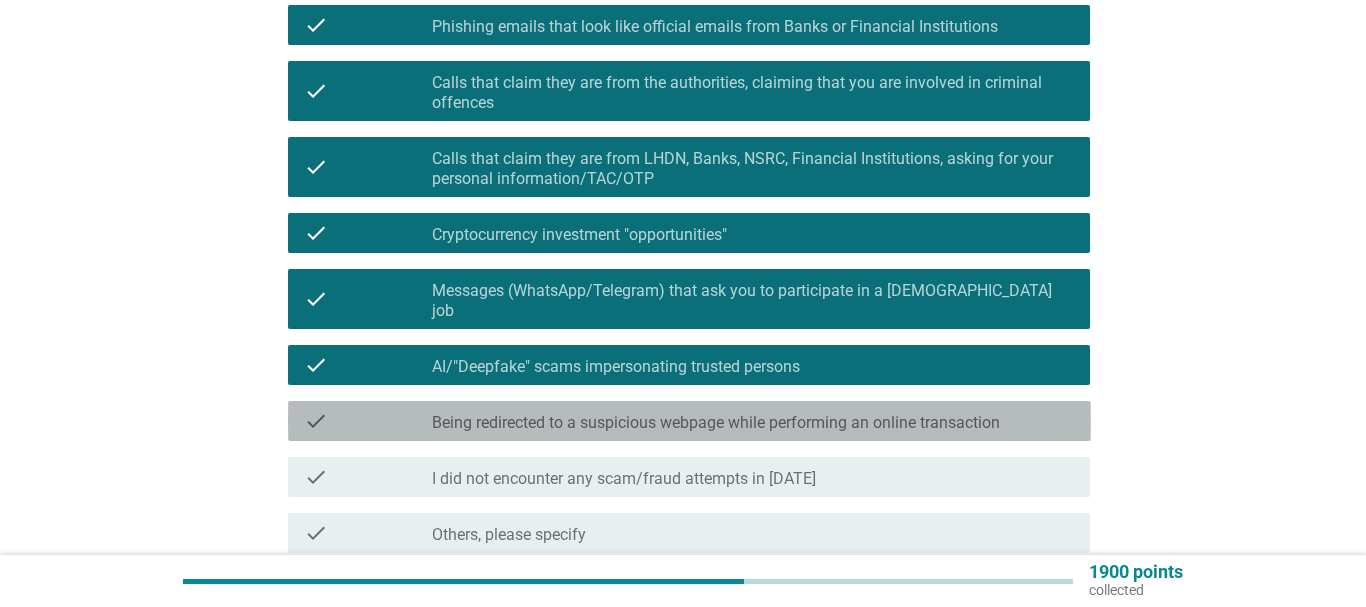 click on "Being redirected to a suspicious webpage while performing an online transaction" at bounding box center [716, 423] 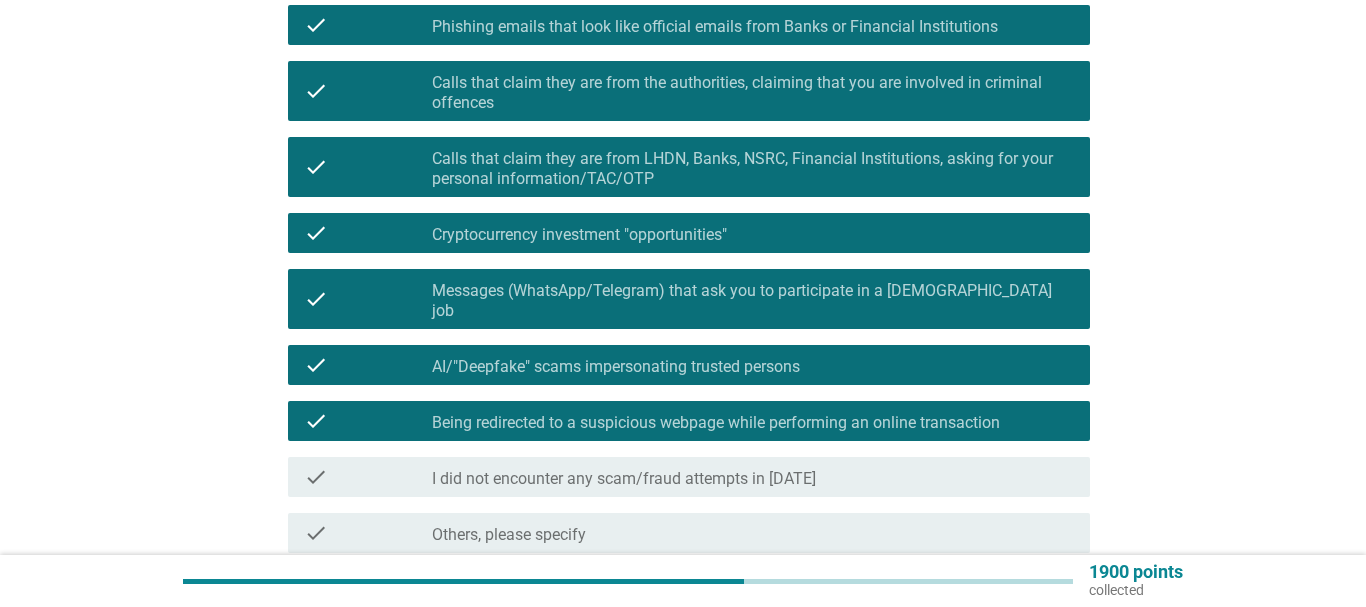 click on "I did not encounter any scam/fraud attempts in [DATE]" at bounding box center (624, 479) 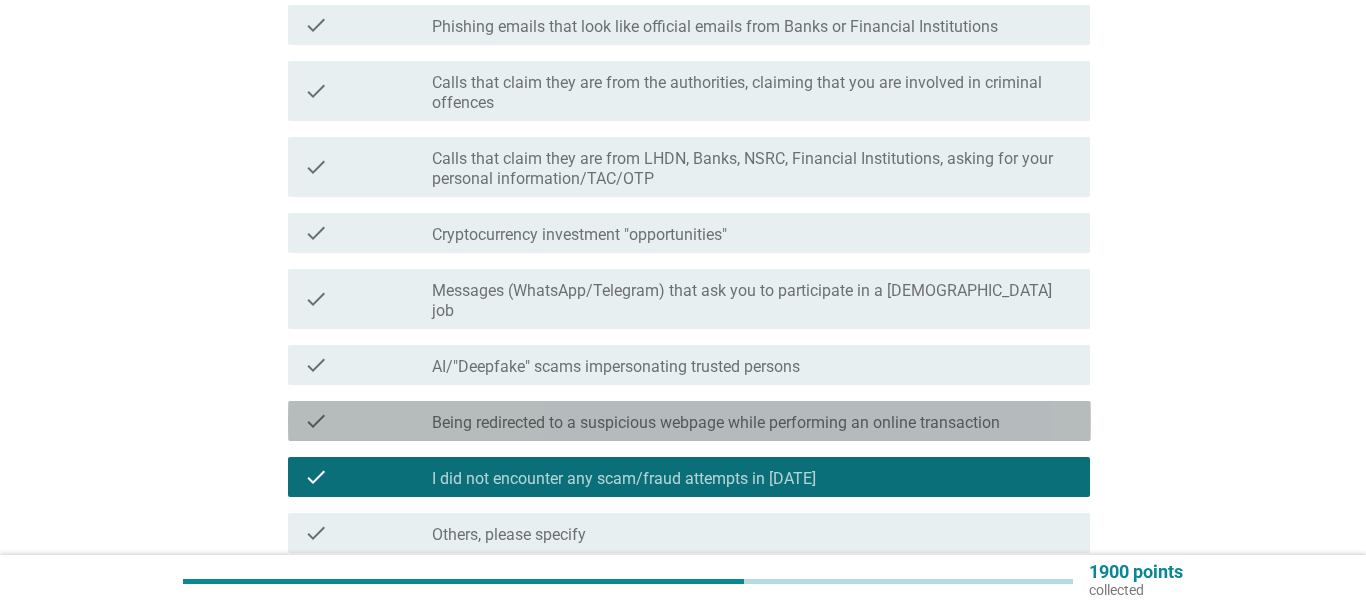click on "Being redirected to a suspicious webpage while performing an online transaction" at bounding box center [716, 423] 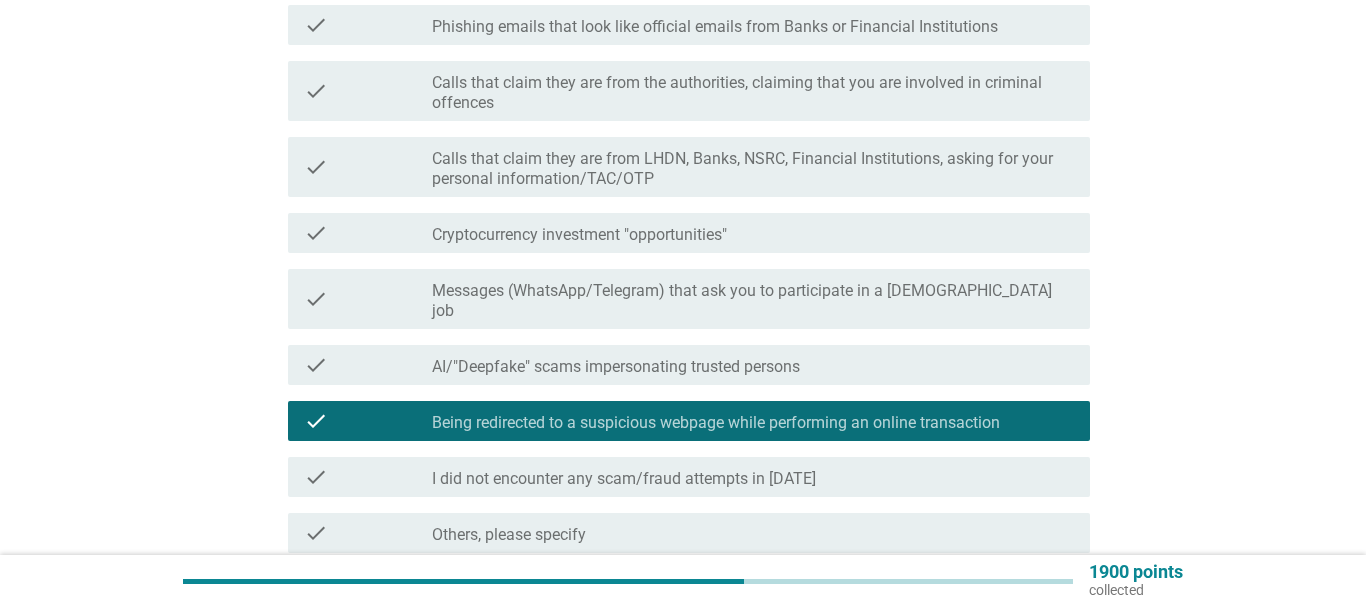 drag, startPoint x: 607, startPoint y: 351, endPoint x: 617, endPoint y: 324, distance: 28.79236 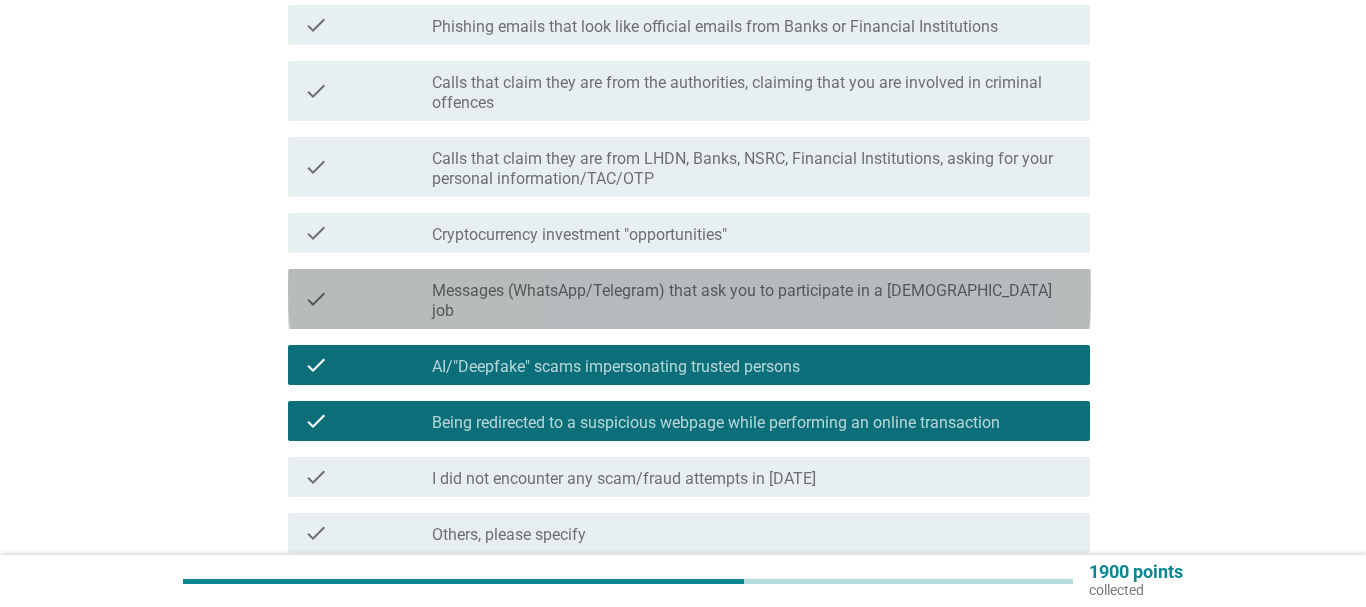click on "Messages (WhatsApp/Telegram) that ask you to participate in a [DEMOGRAPHIC_DATA] job" at bounding box center [753, 301] 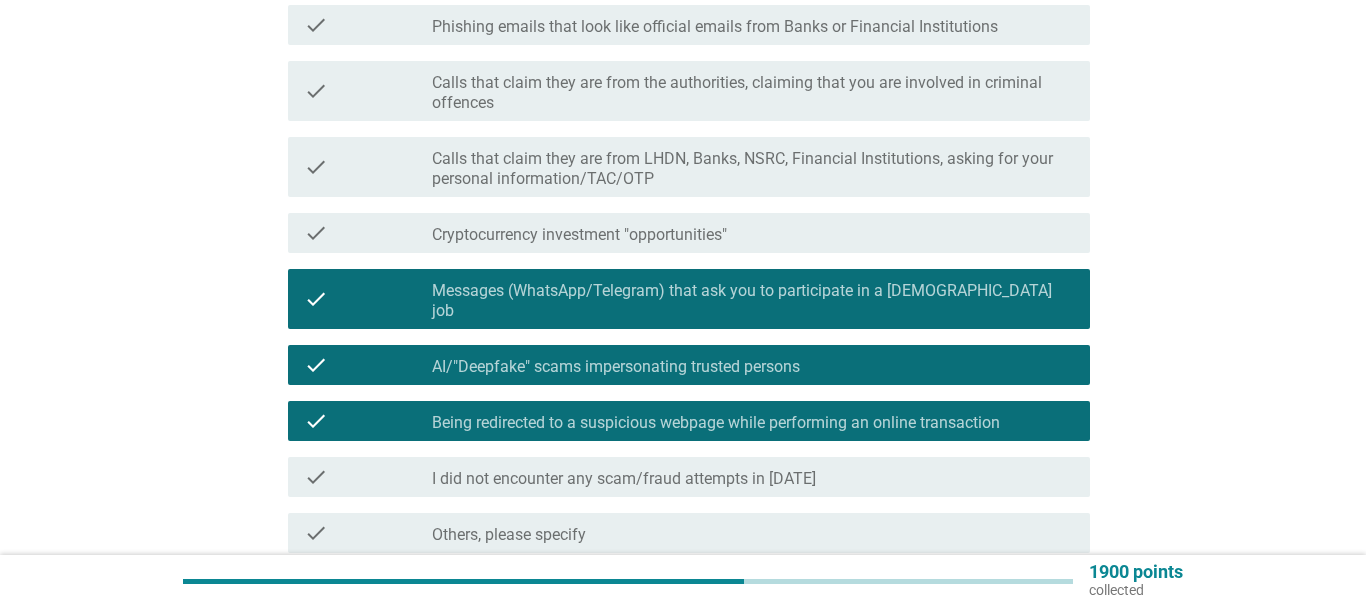 click on "Cryptocurrency investment "opportunities"" at bounding box center [579, 235] 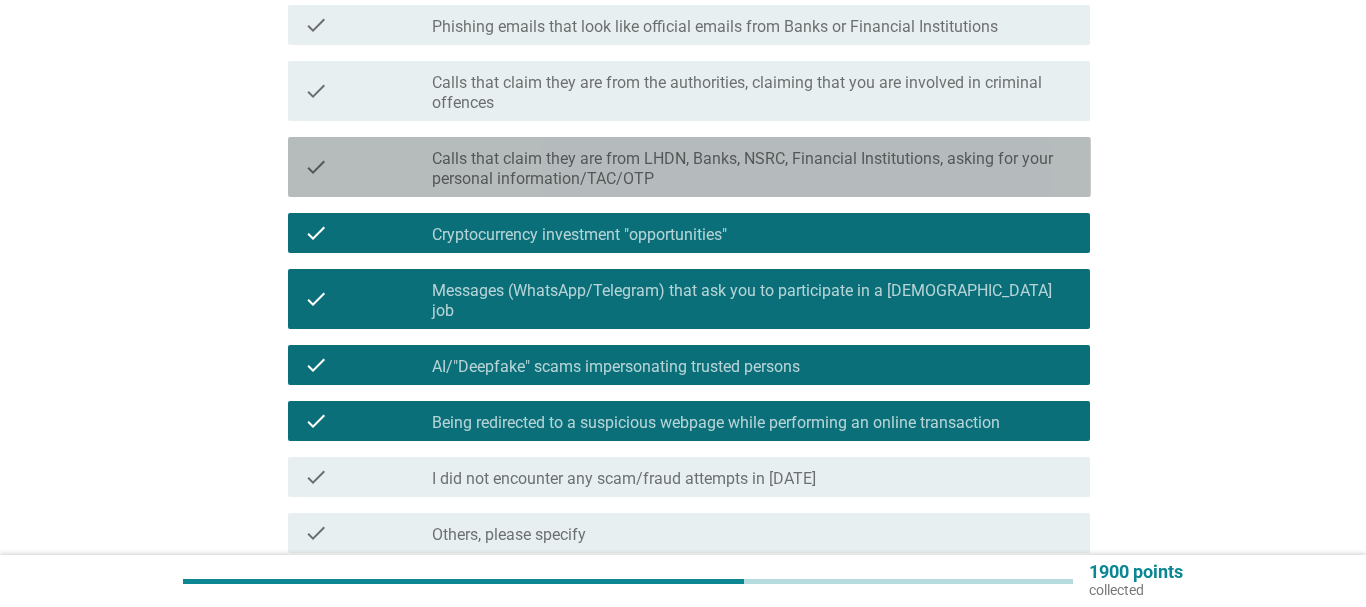 click on "Calls that claim they are from LHDN, Banks, NSRC, Financial Institutions, asking for your personal information/TAC/OTP" at bounding box center [753, 169] 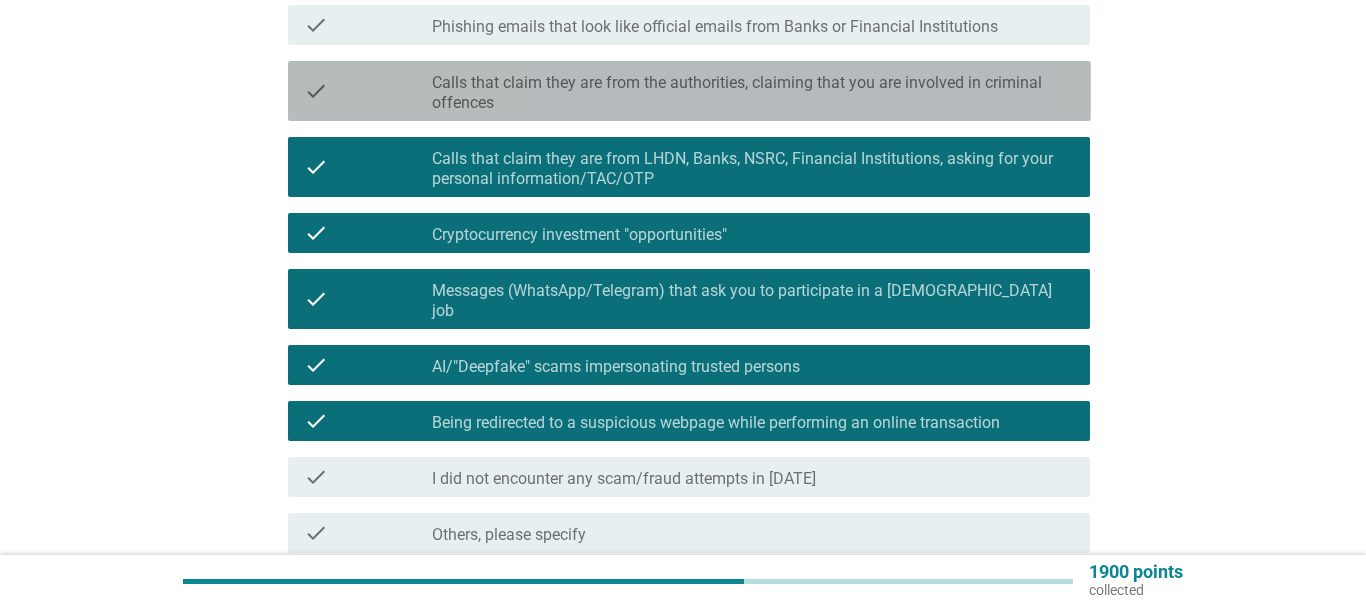 click on "check_box Calls that claim they are from the authorities, claiming that you are involved in criminal offences" at bounding box center (753, 91) 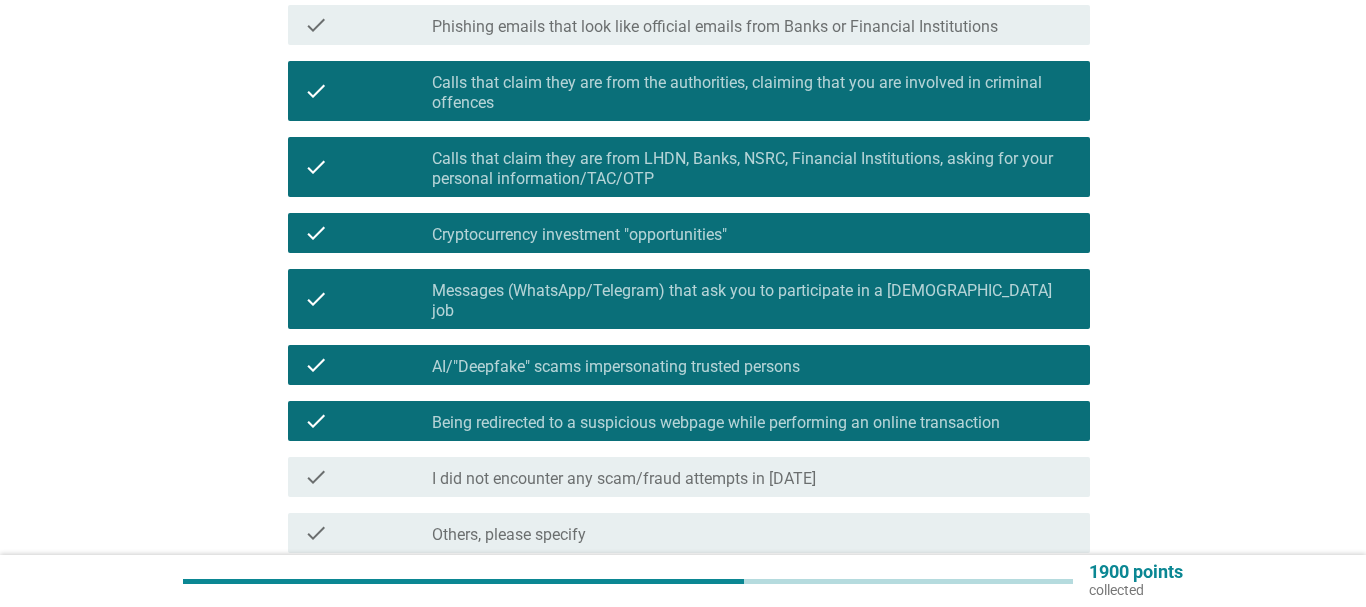 click on "Phishing emails that look like official emails from Banks or Financial Institutions" at bounding box center [715, 27] 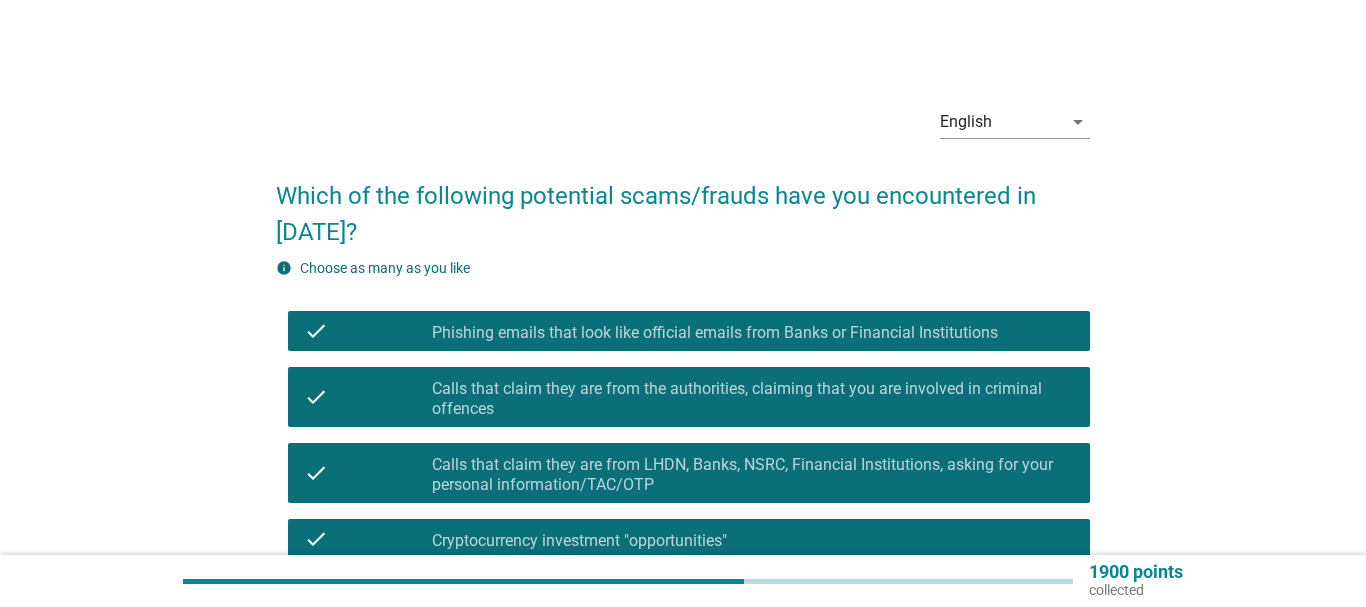 scroll, scrollTop: 408, scrollLeft: 0, axis: vertical 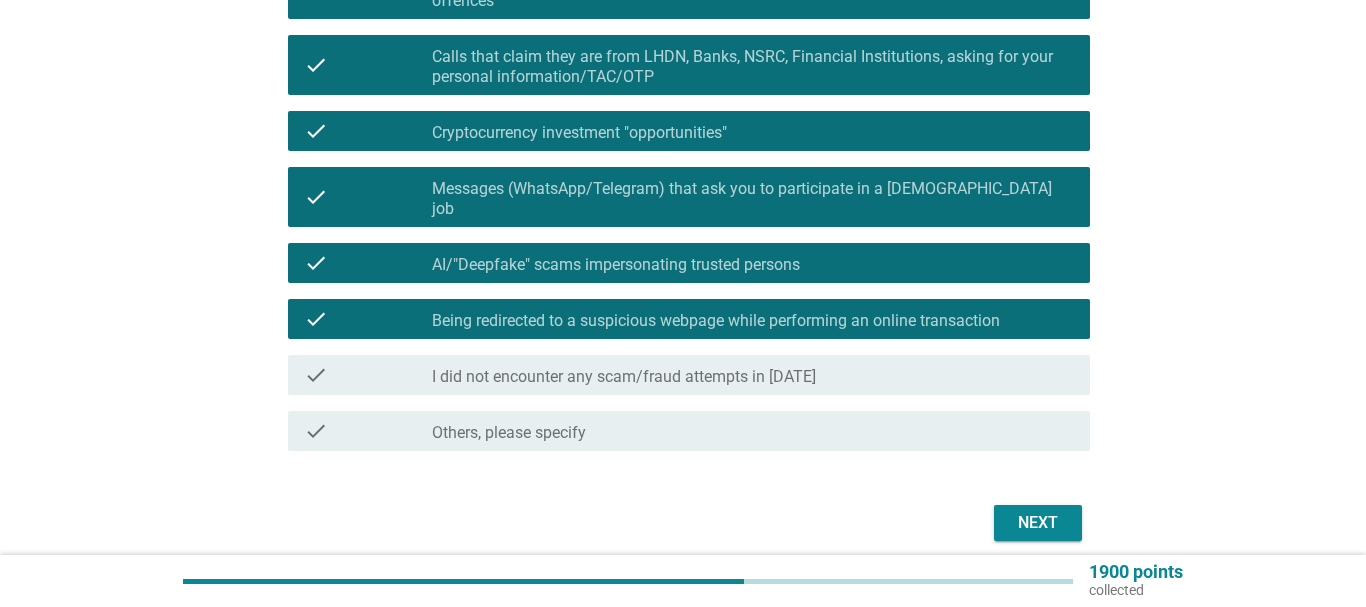 click on "Next" at bounding box center [1038, 523] 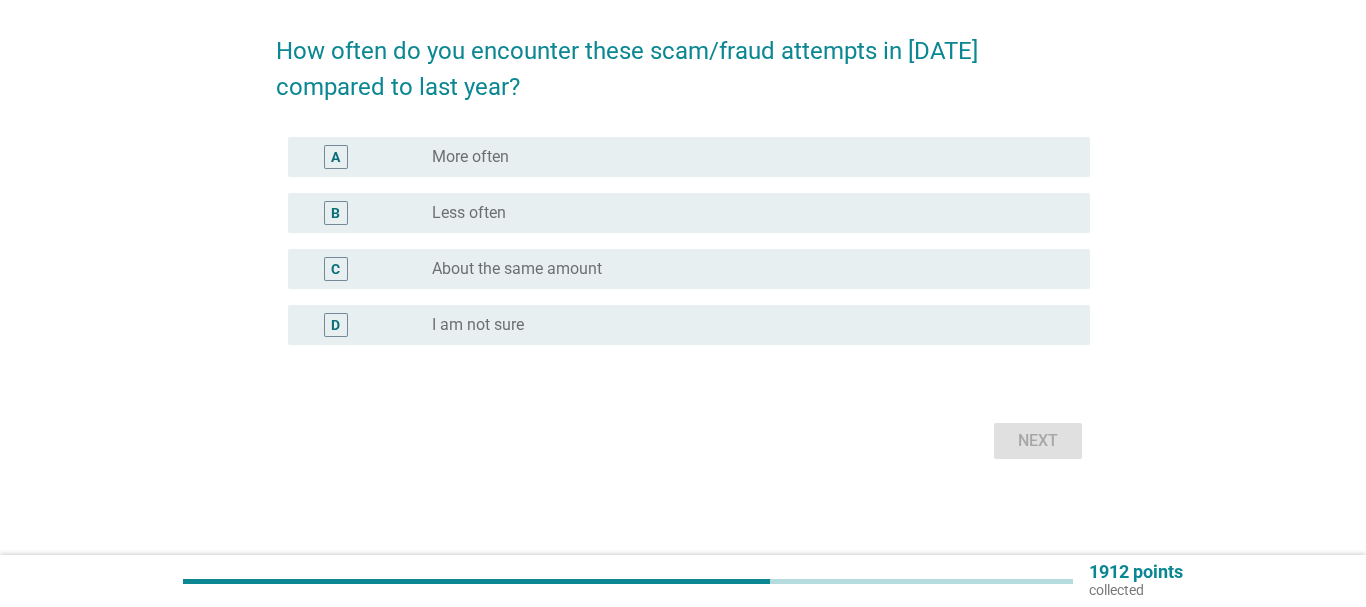 scroll, scrollTop: 0, scrollLeft: 0, axis: both 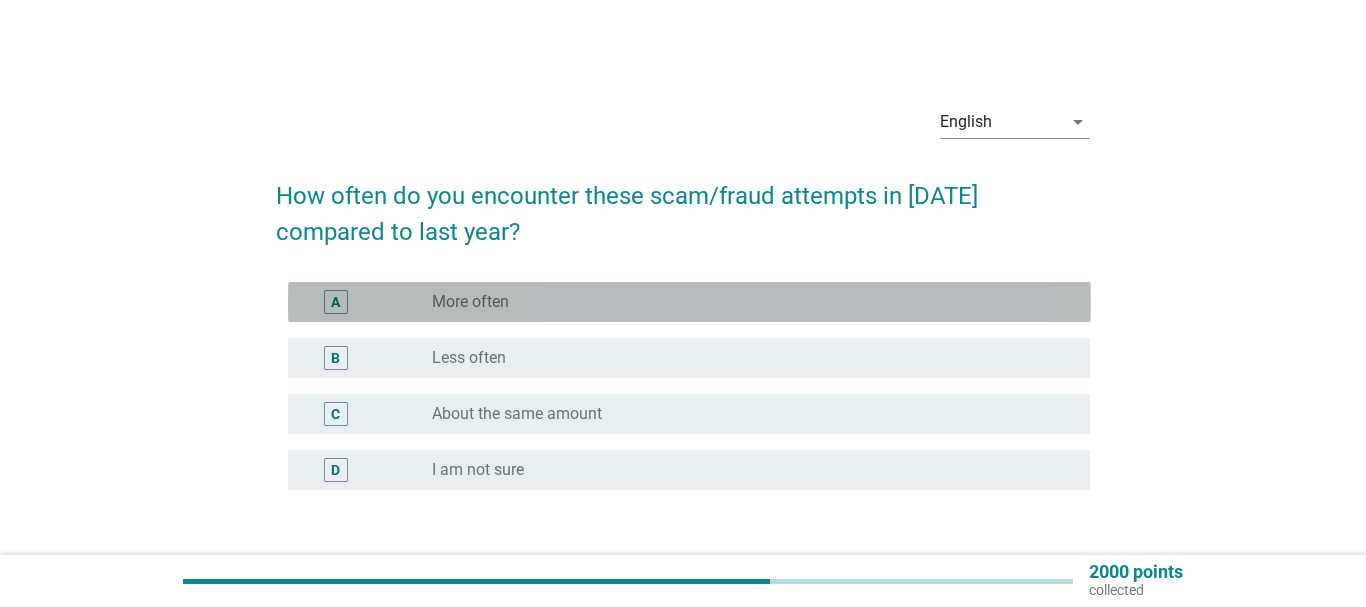 click on "radio_button_unchecked More often" at bounding box center (745, 302) 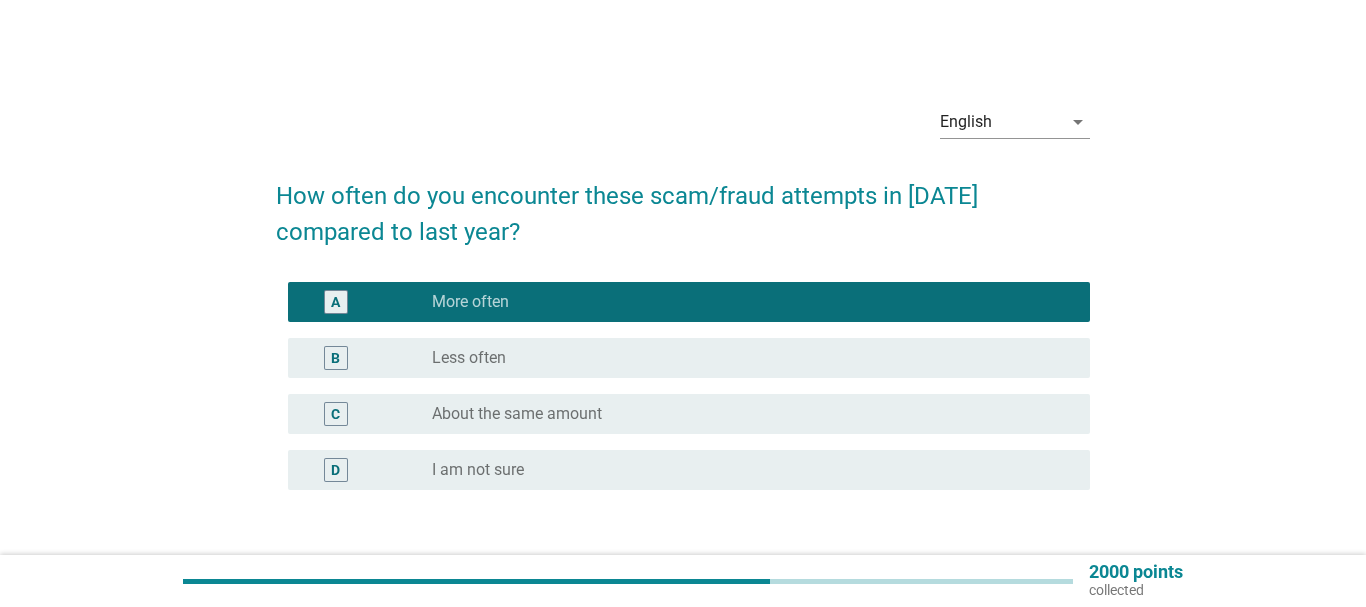 scroll, scrollTop: 145, scrollLeft: 0, axis: vertical 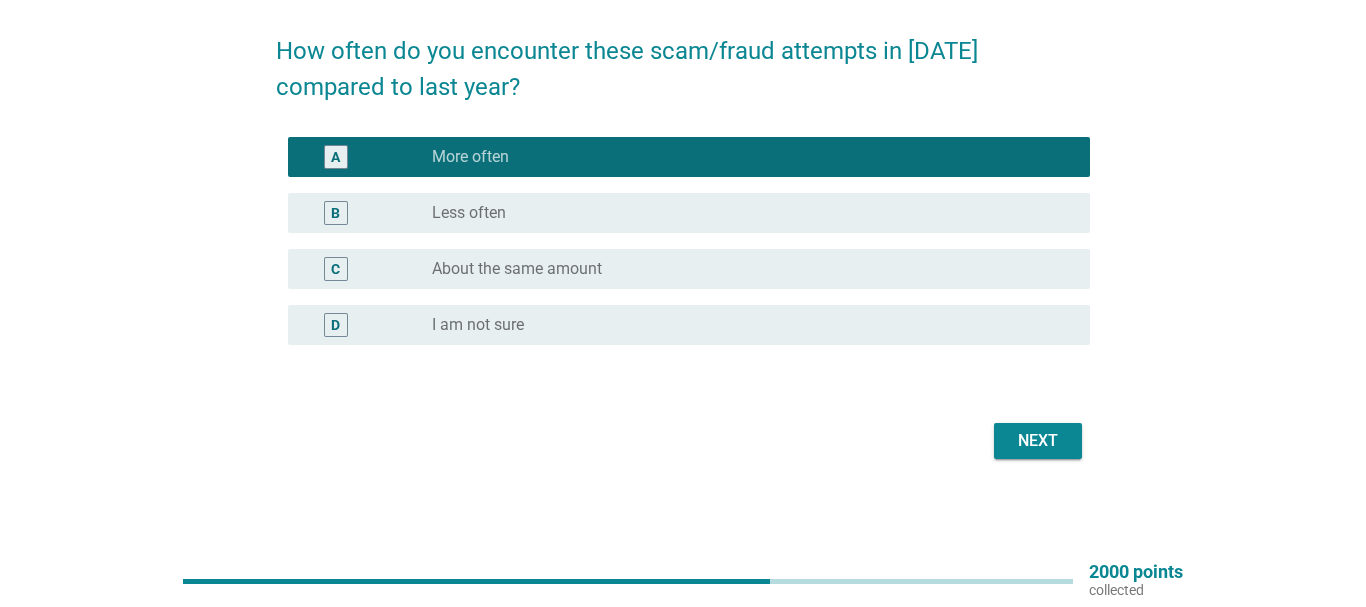 click on "Next" at bounding box center (1038, 441) 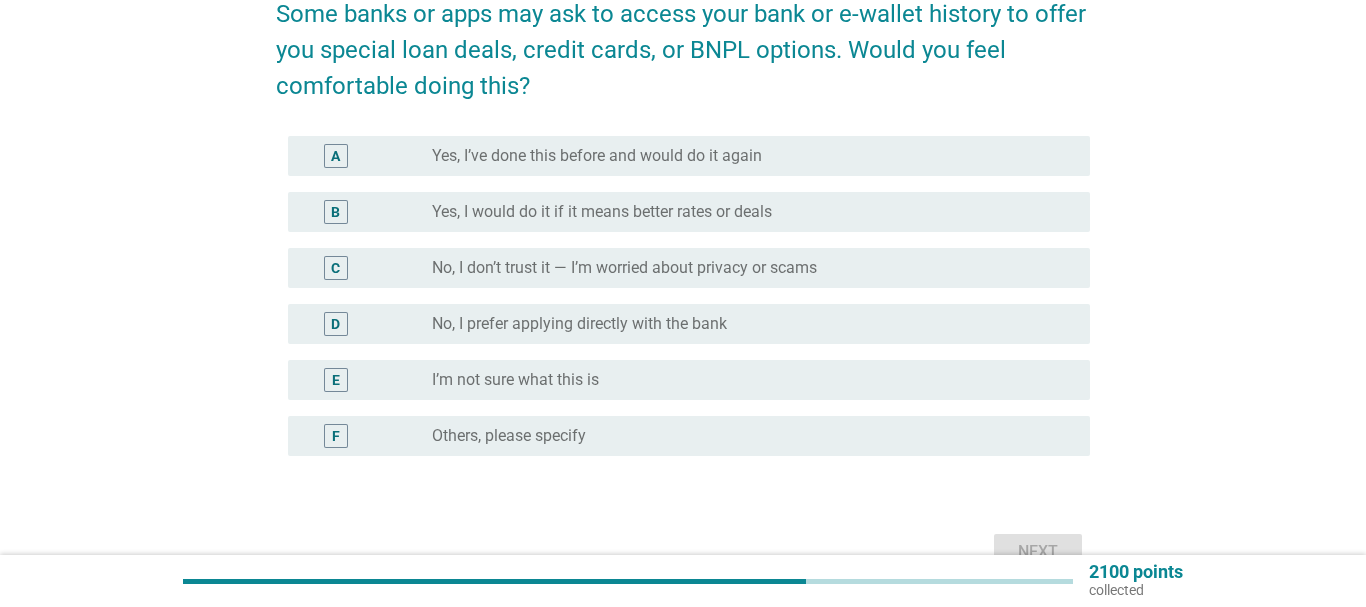 scroll, scrollTop: 204, scrollLeft: 0, axis: vertical 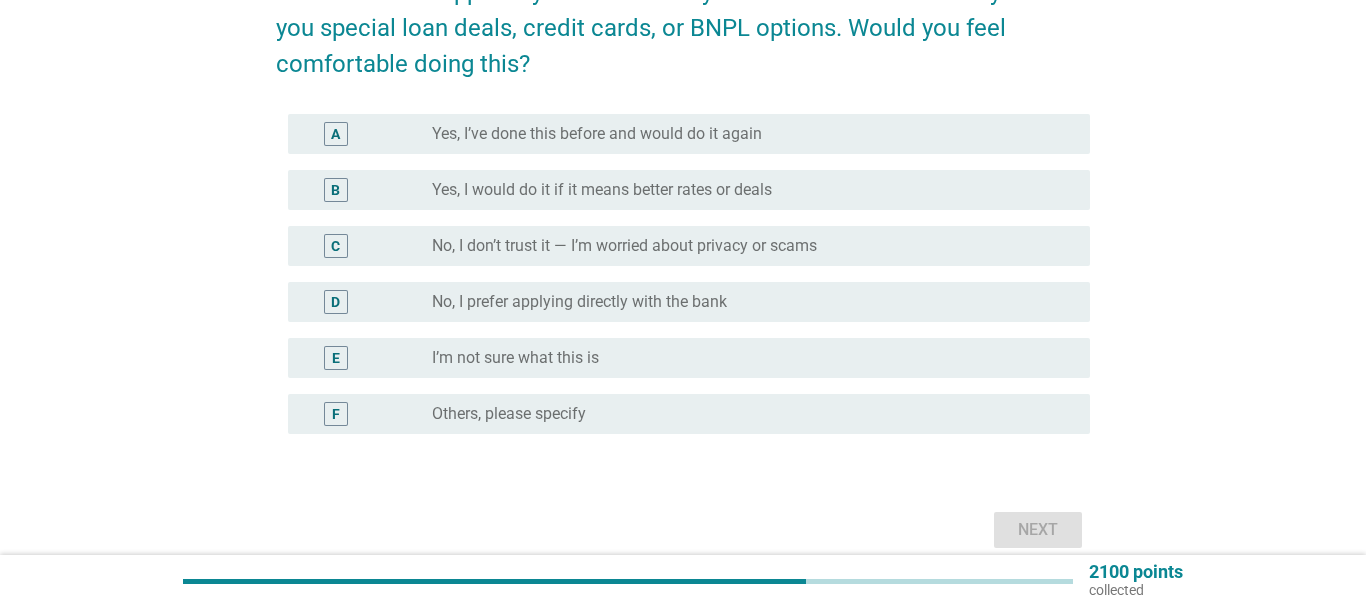 click on "No, I prefer applying directly with the bank" at bounding box center (579, 302) 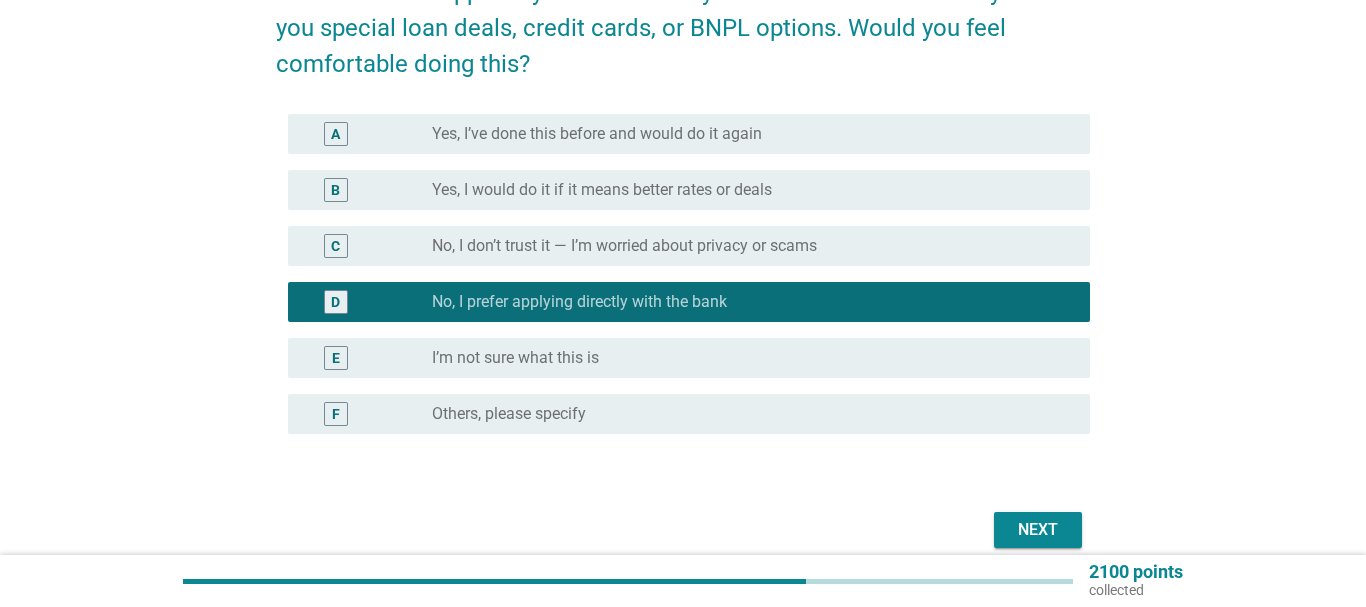 click on "Next" at bounding box center [1038, 530] 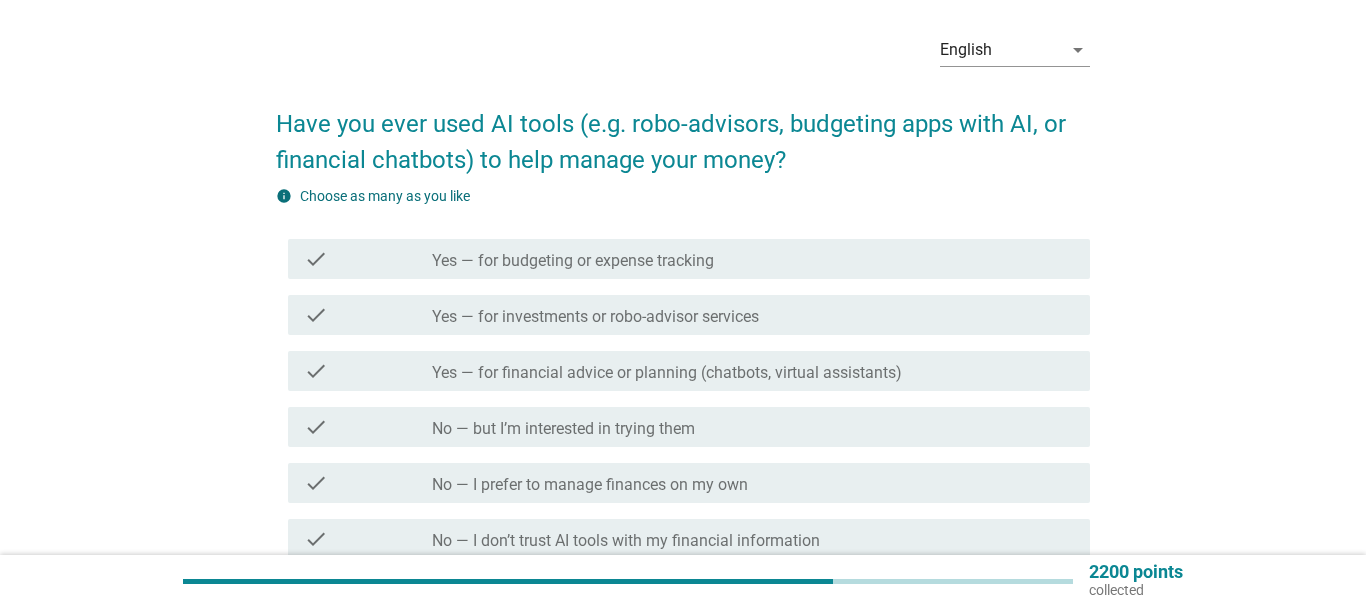 scroll, scrollTop: 102, scrollLeft: 0, axis: vertical 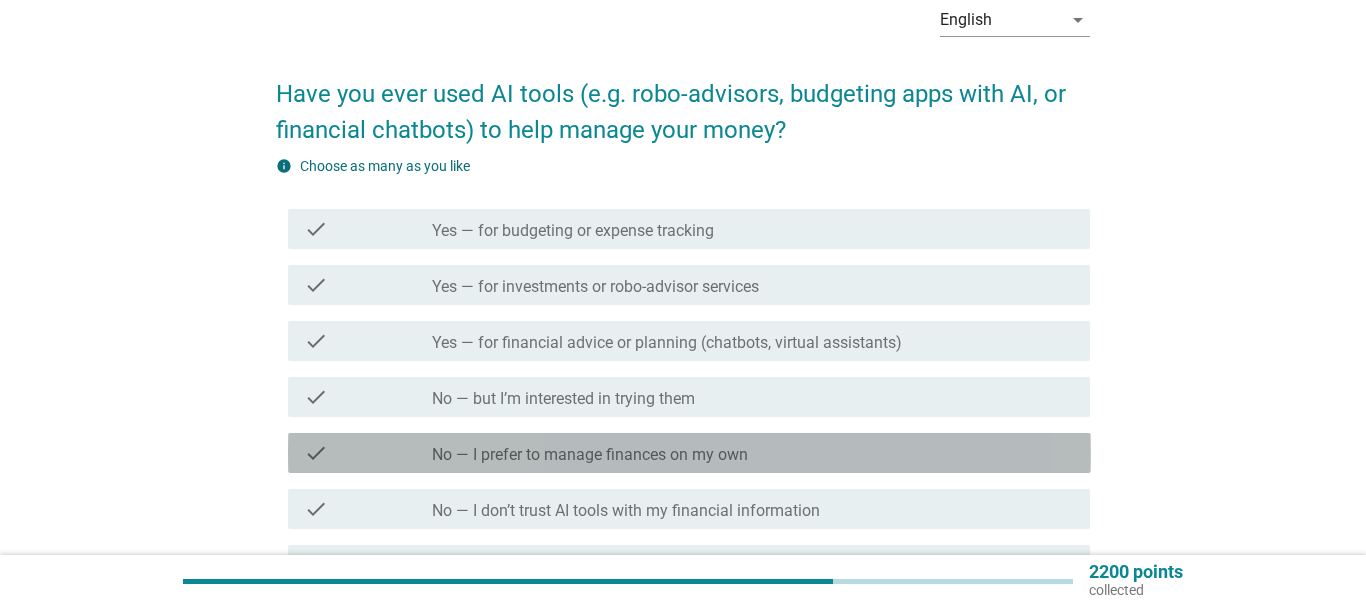 click on "No — I prefer to manage finances on my own" at bounding box center (590, 455) 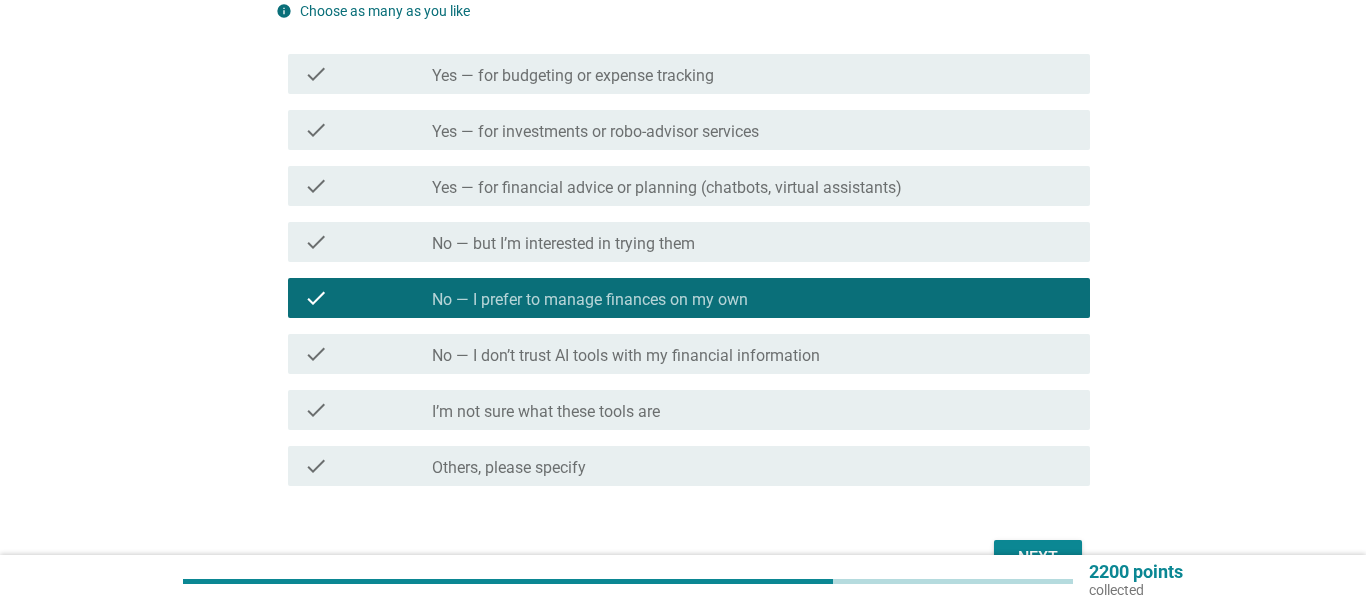 scroll, scrollTop: 306, scrollLeft: 0, axis: vertical 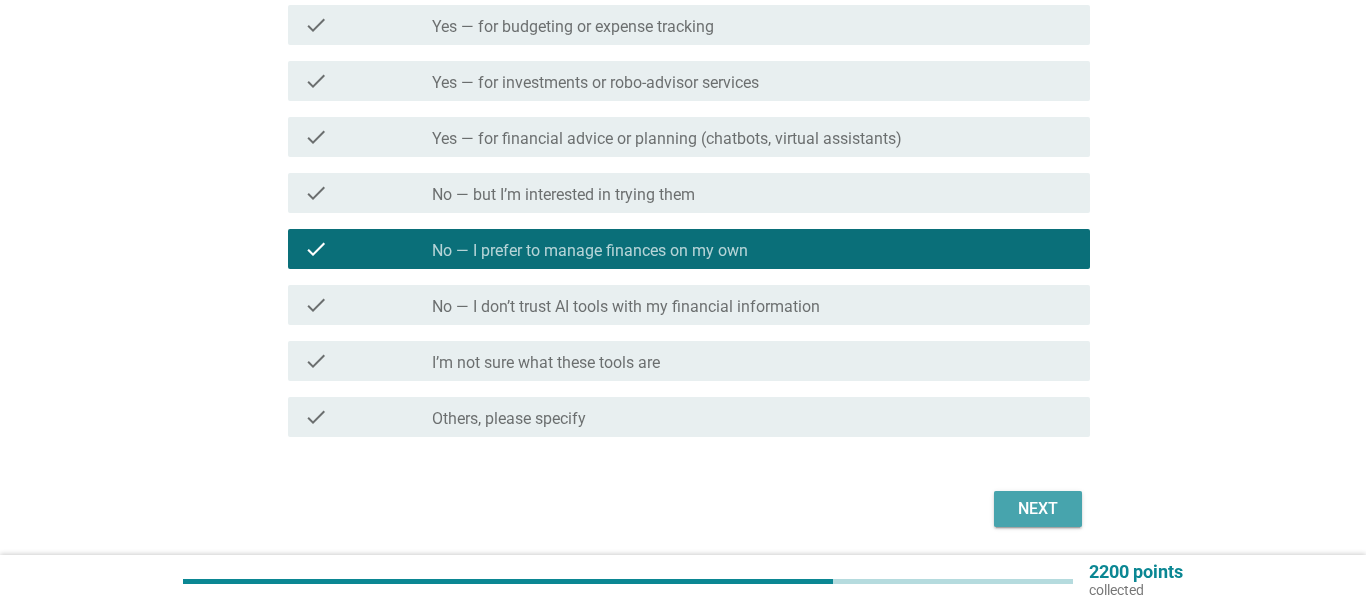 click on "Next" at bounding box center (1038, 509) 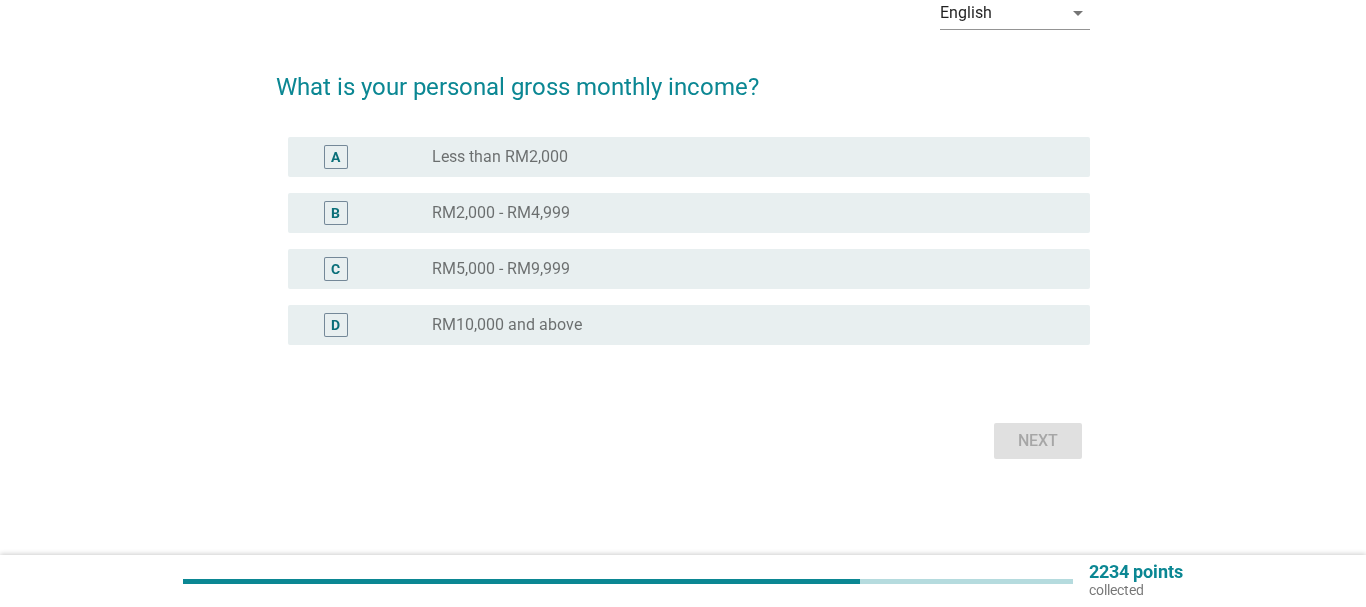 scroll, scrollTop: 0, scrollLeft: 0, axis: both 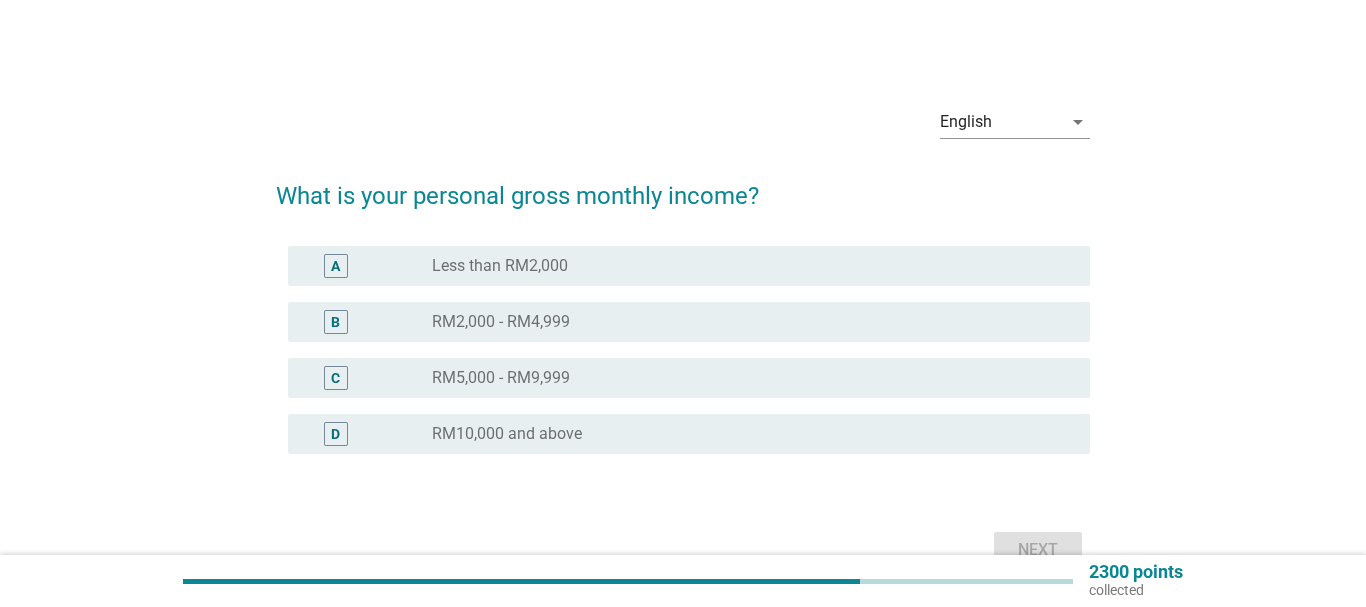 click on "radio_button_unchecked RM5,000 - RM9,999" at bounding box center (745, 378) 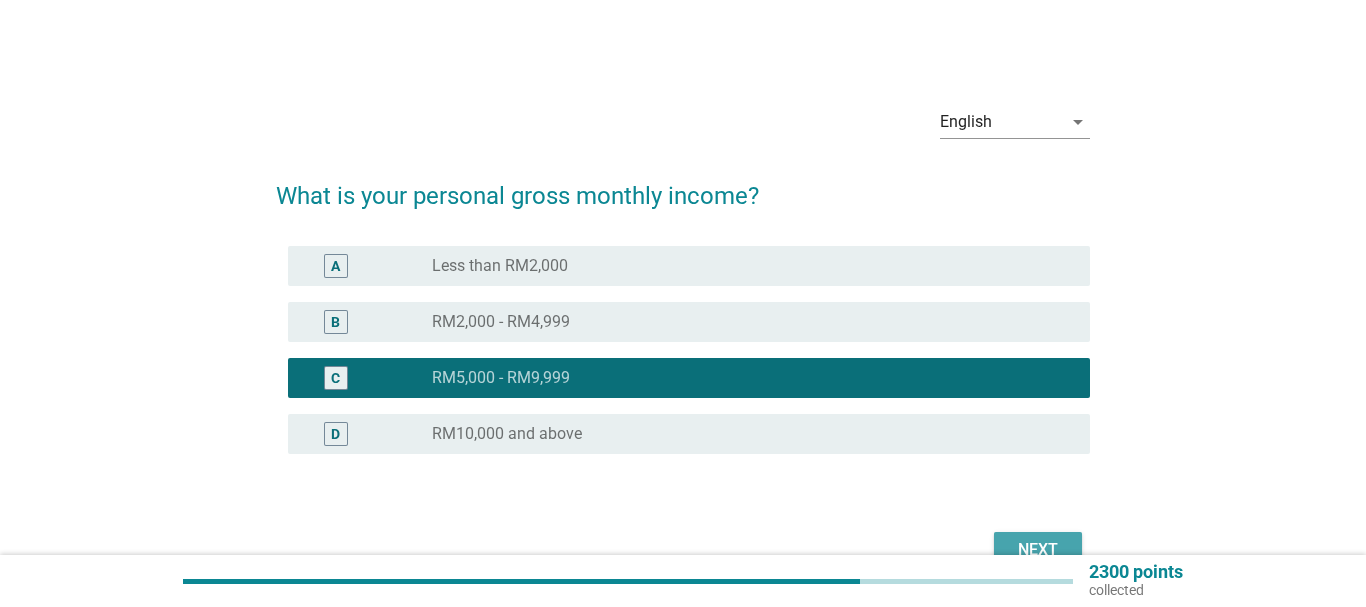 click on "Next" at bounding box center (1038, 550) 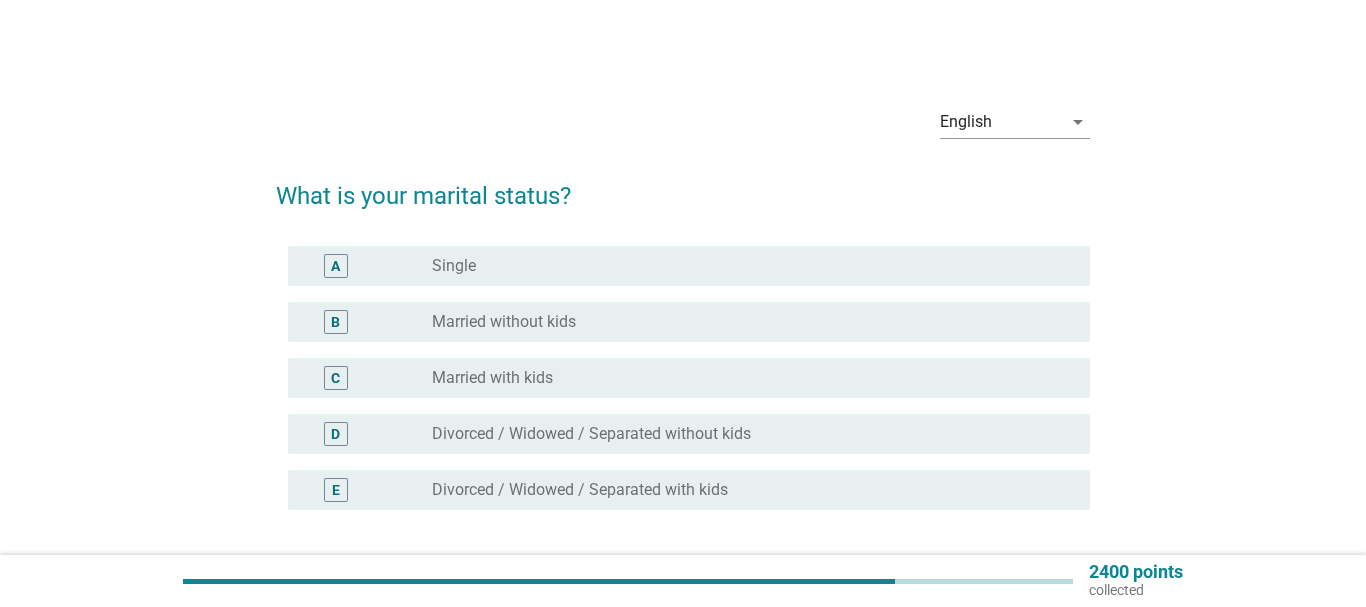 click on "radio_button_unchecked Single" at bounding box center [753, 266] 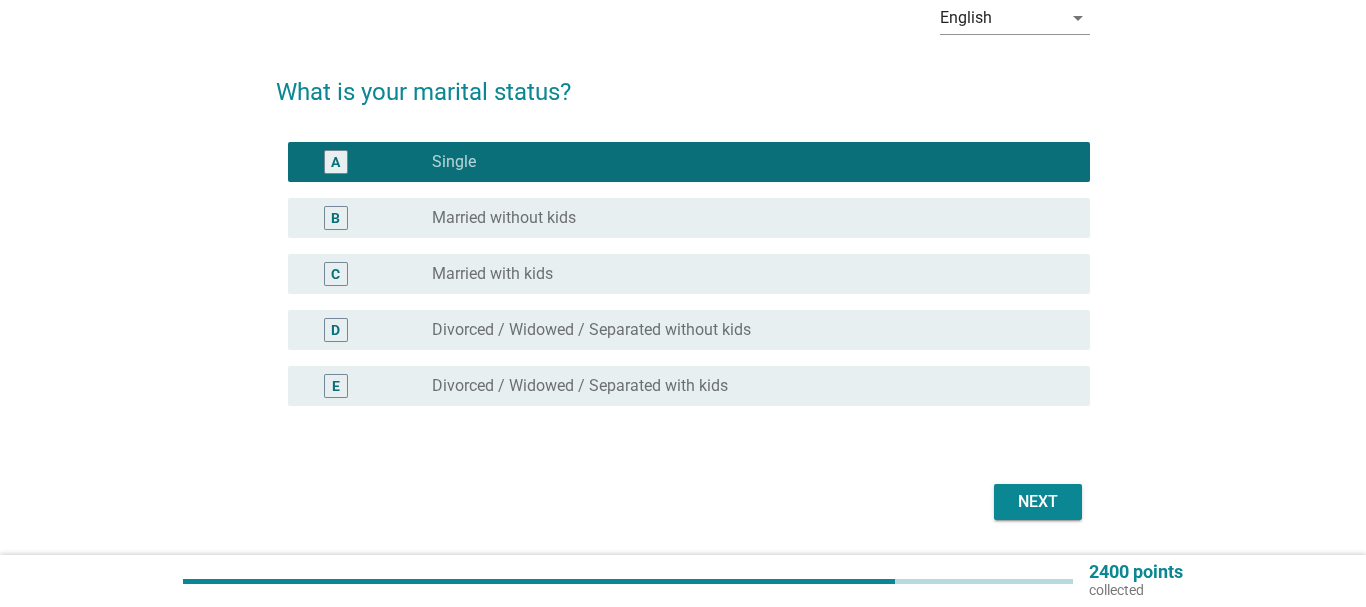scroll, scrollTop: 165, scrollLeft: 0, axis: vertical 